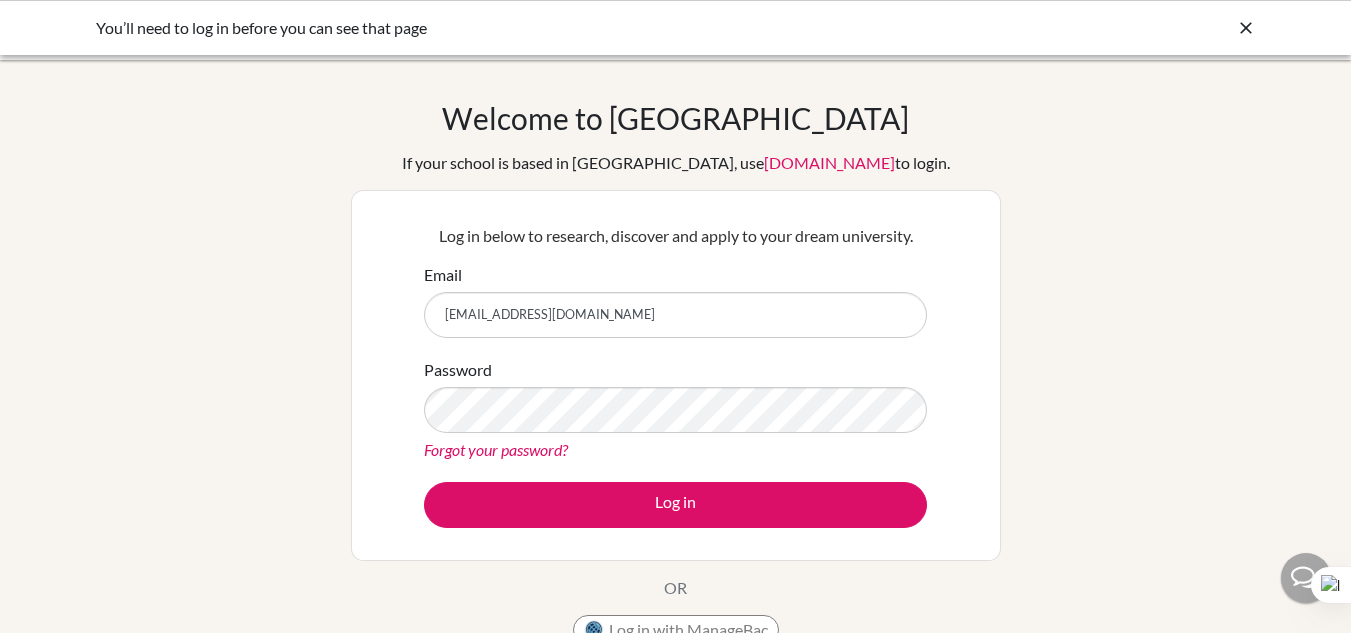 click on "Log in" at bounding box center [675, 505] 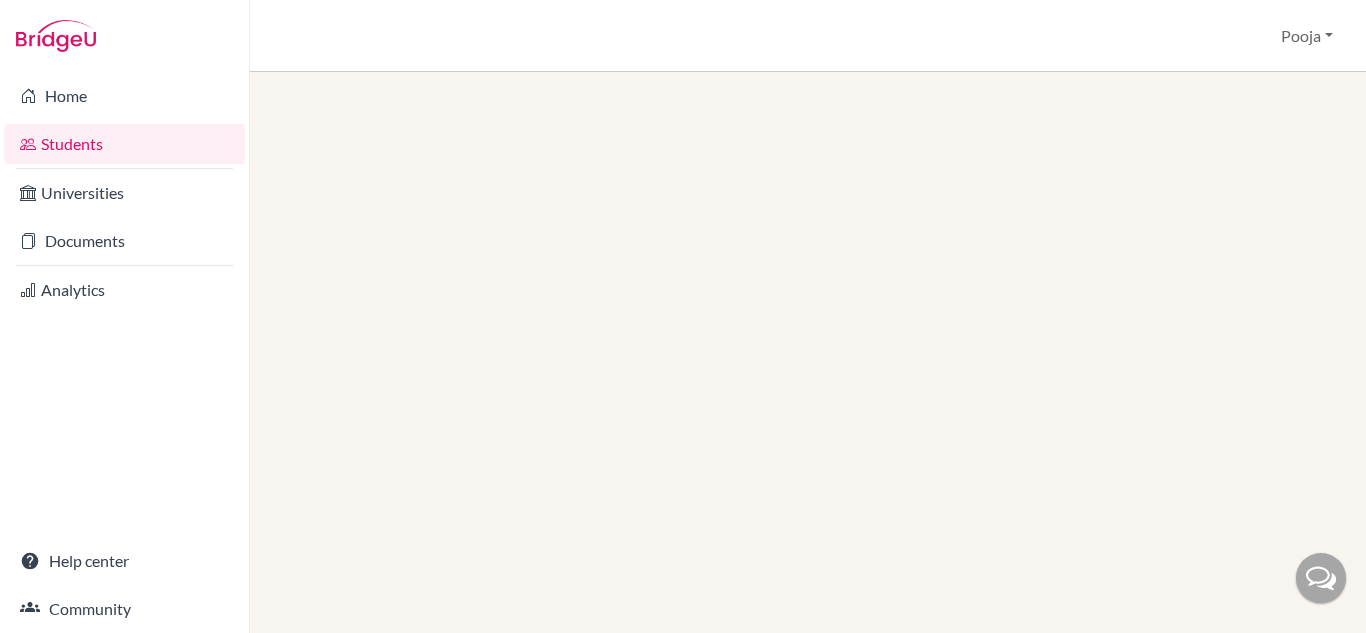 scroll, scrollTop: 0, scrollLeft: 0, axis: both 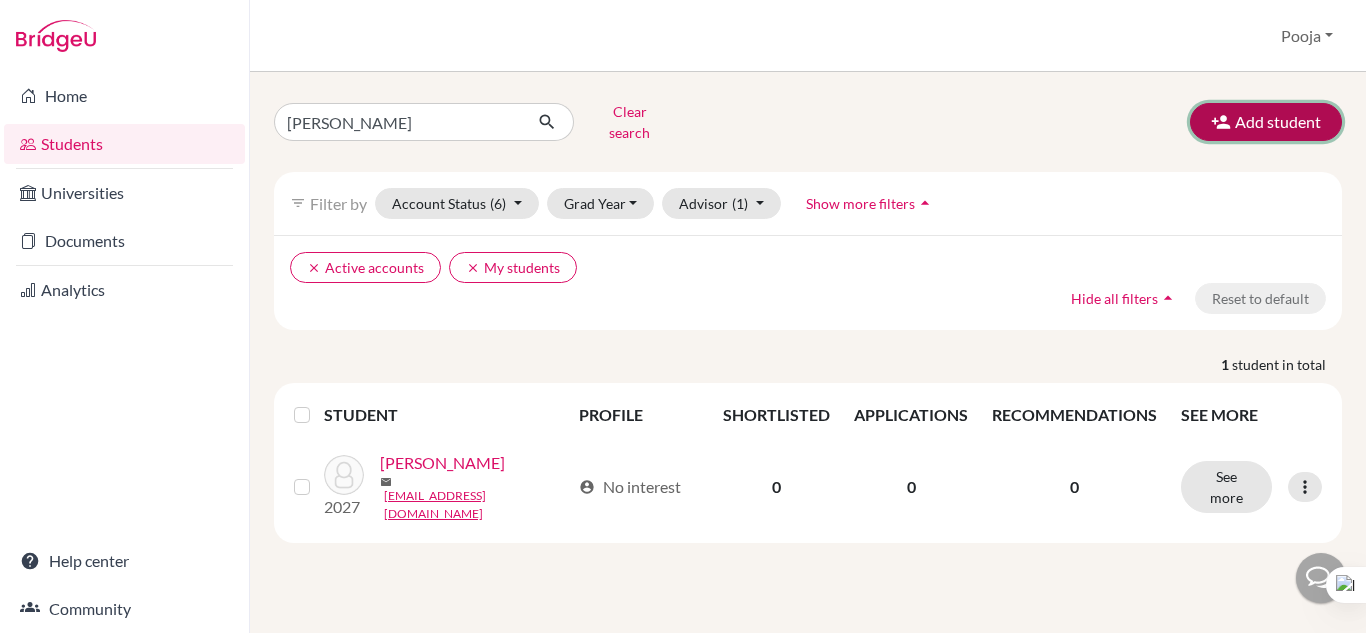 click on "Add student" at bounding box center [1266, 122] 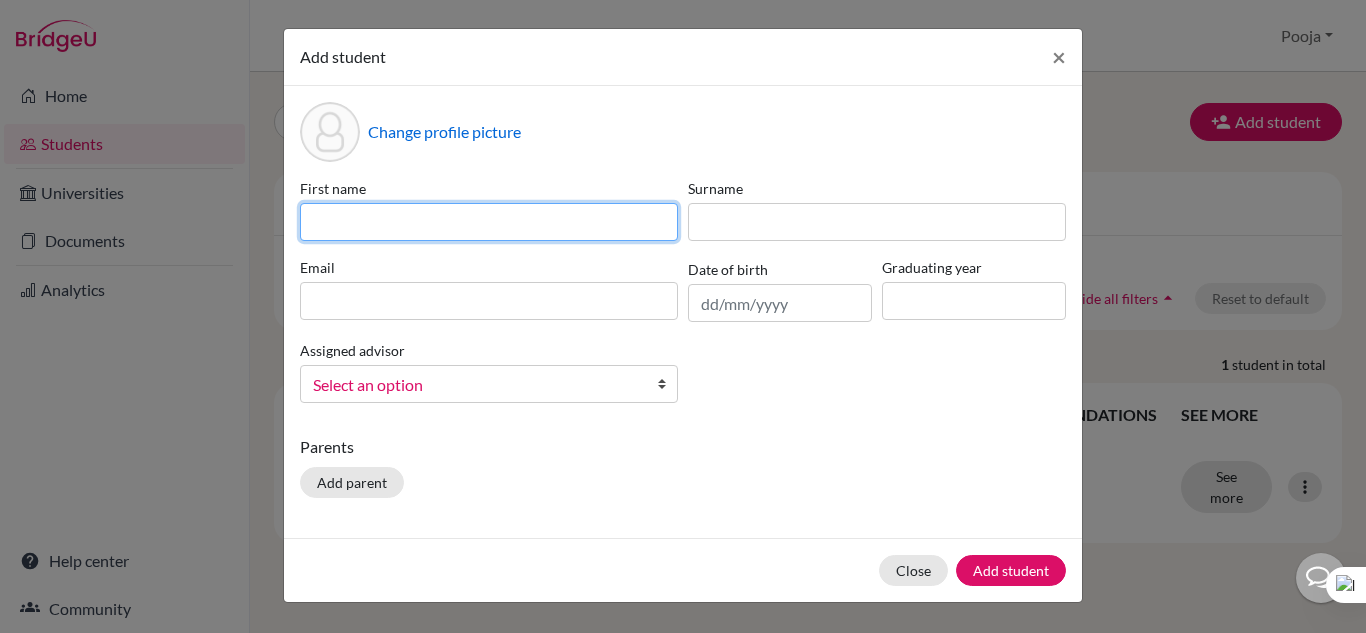 click at bounding box center [489, 222] 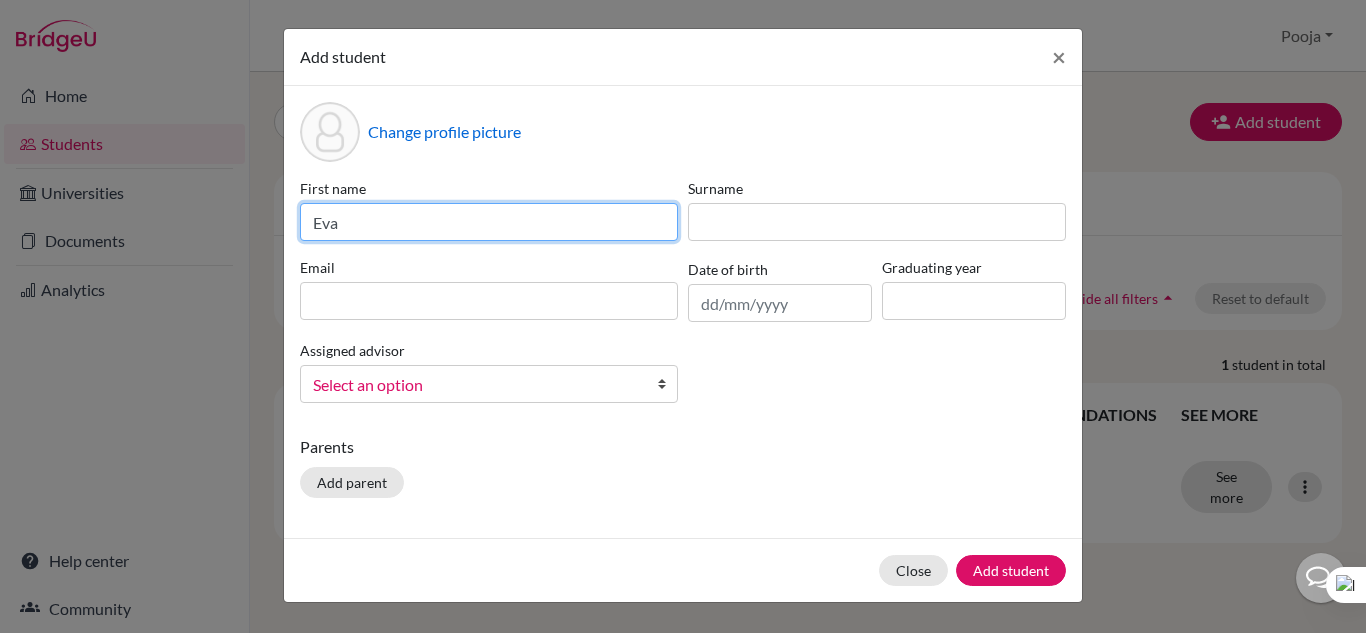type on "Eva" 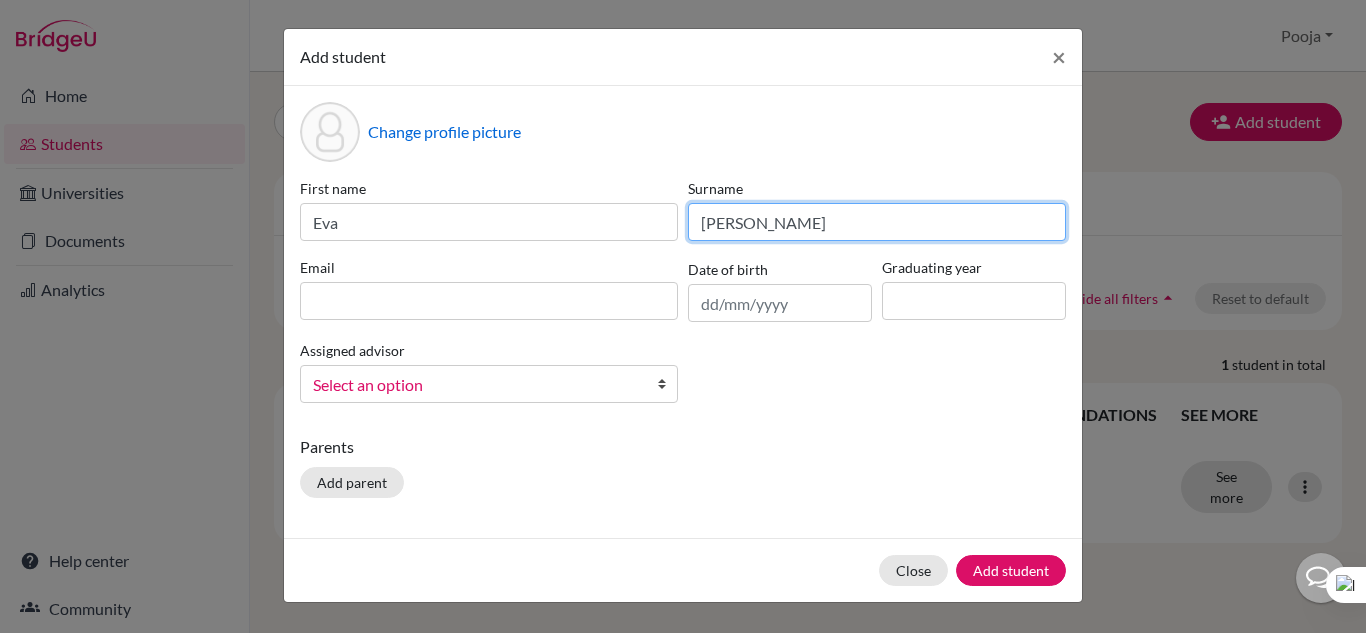 type on "[PERSON_NAME]" 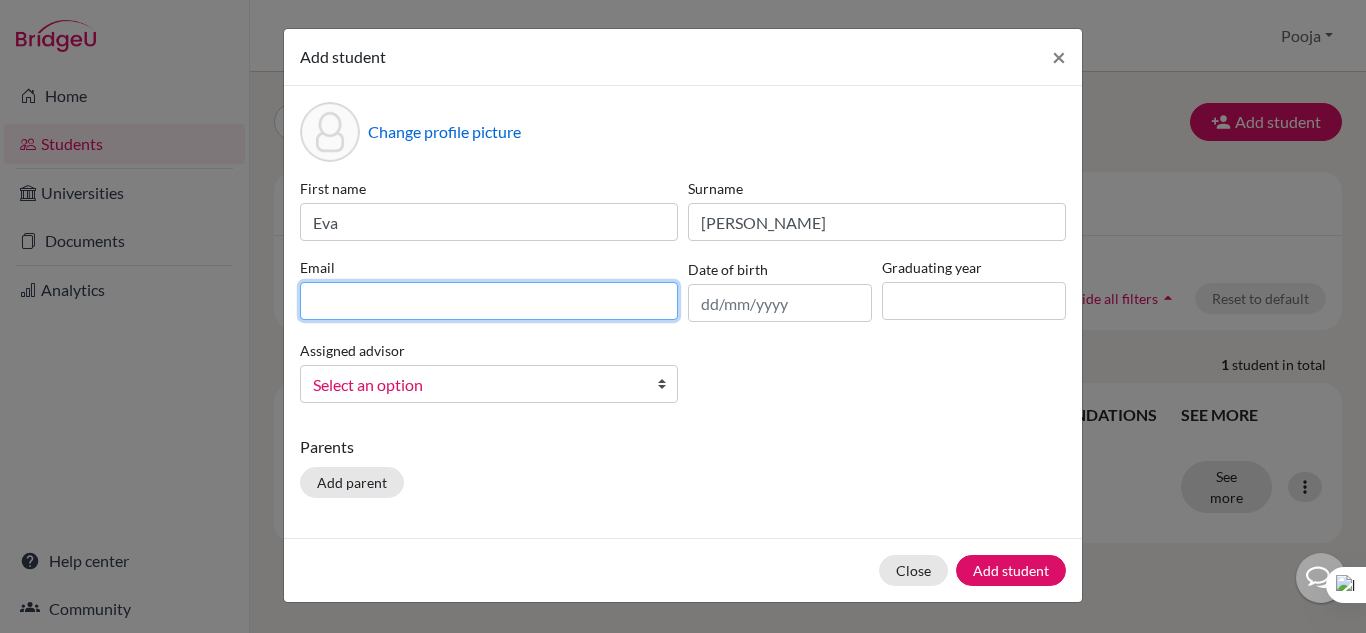 click at bounding box center [489, 301] 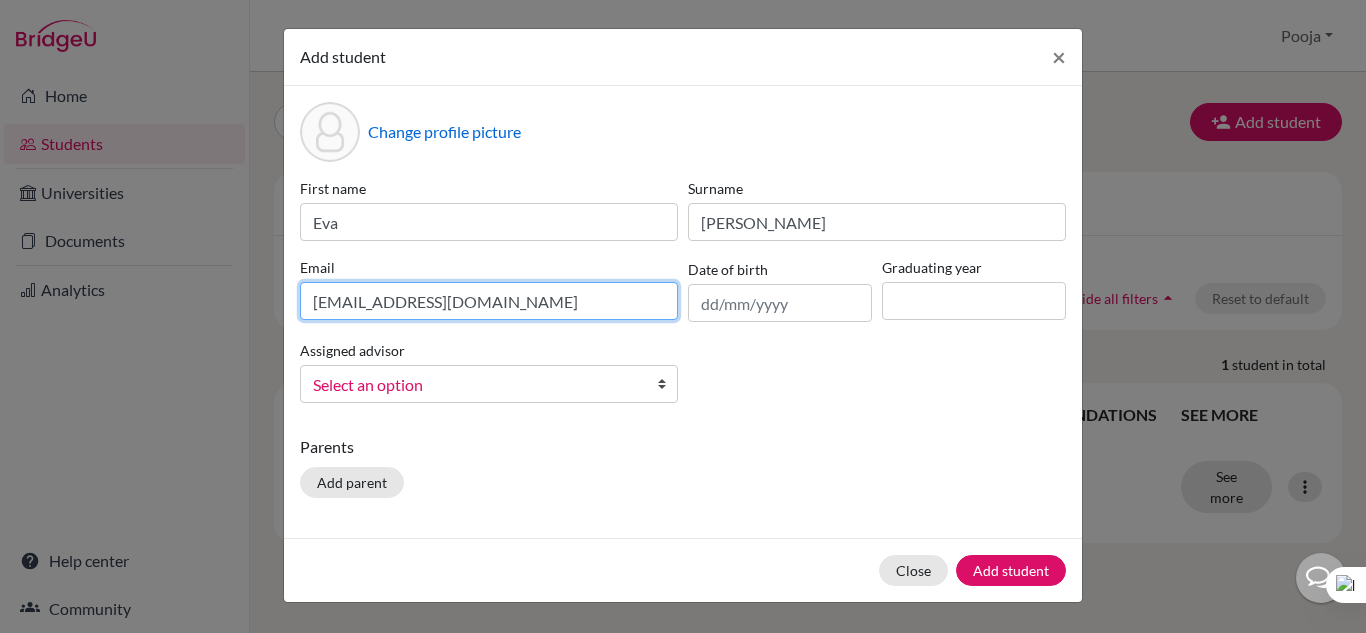 type on "[EMAIL_ADDRESS][DOMAIN_NAME]" 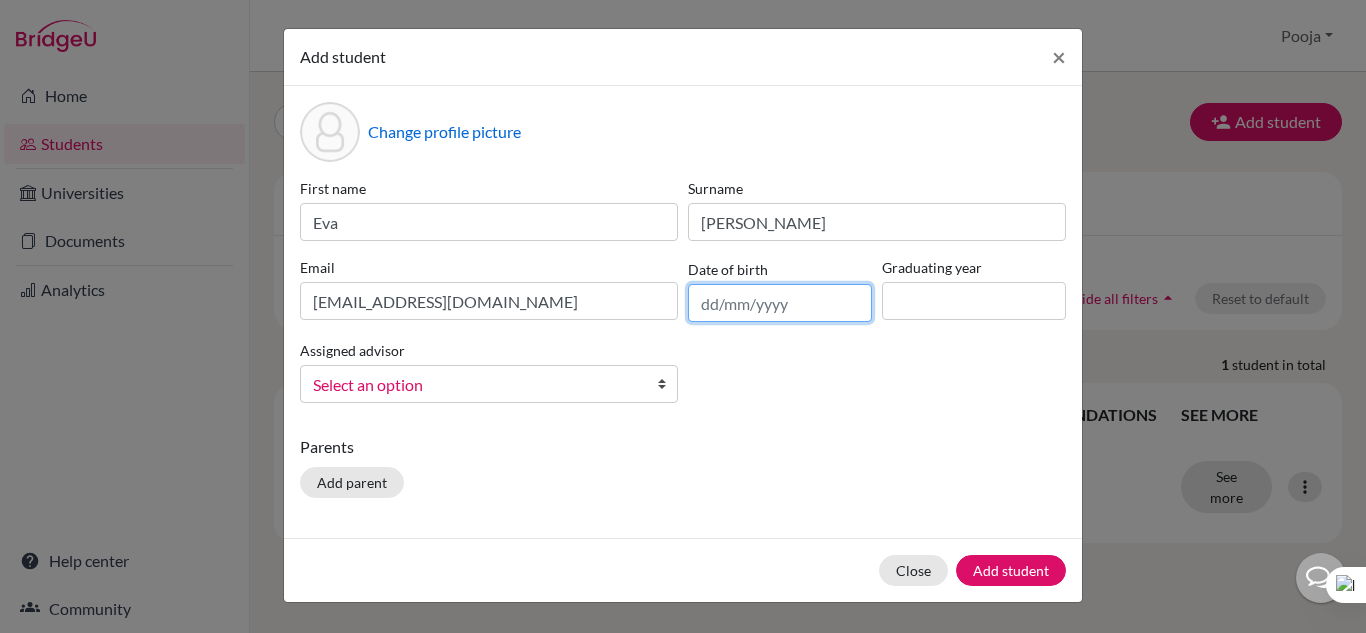 click at bounding box center (780, 303) 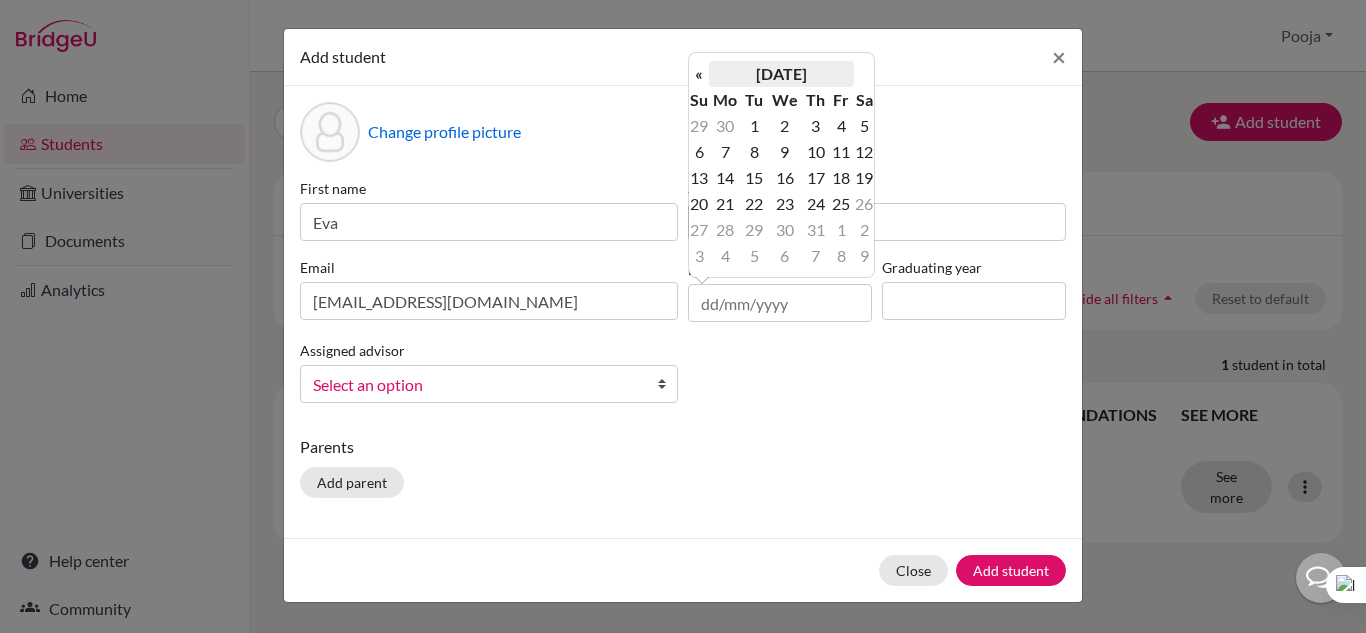 click on "[DATE]" at bounding box center (781, 74) 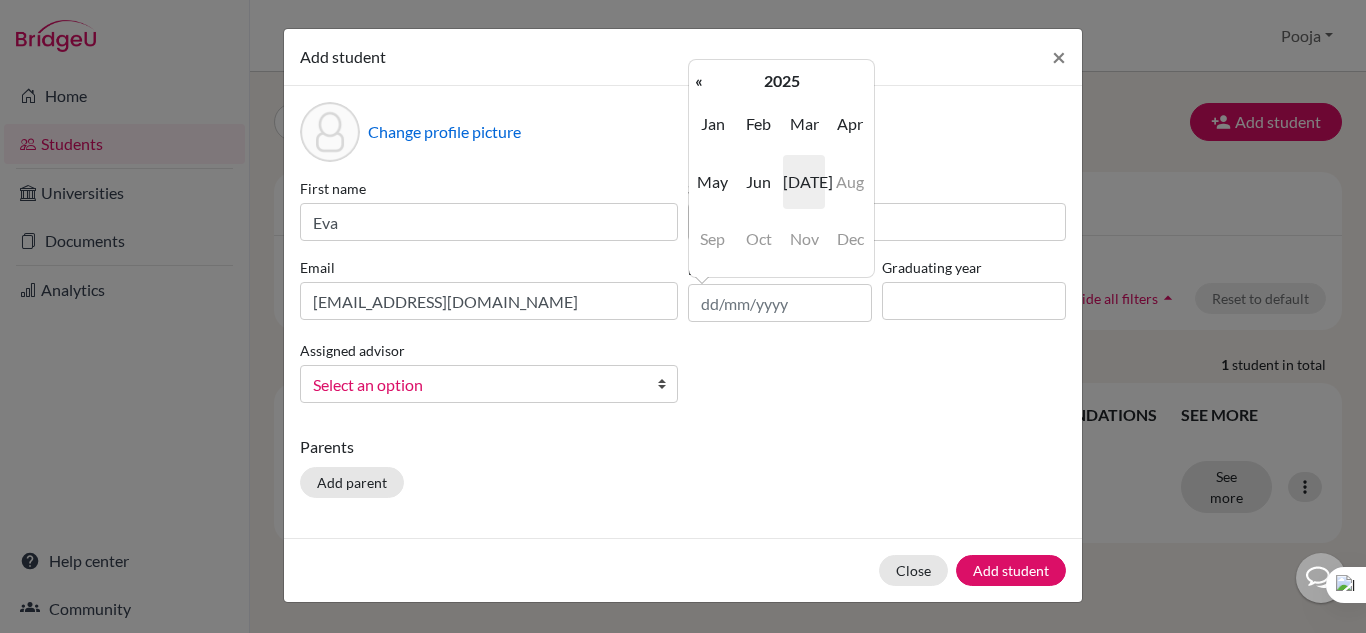 click on "2025" at bounding box center [781, 81] 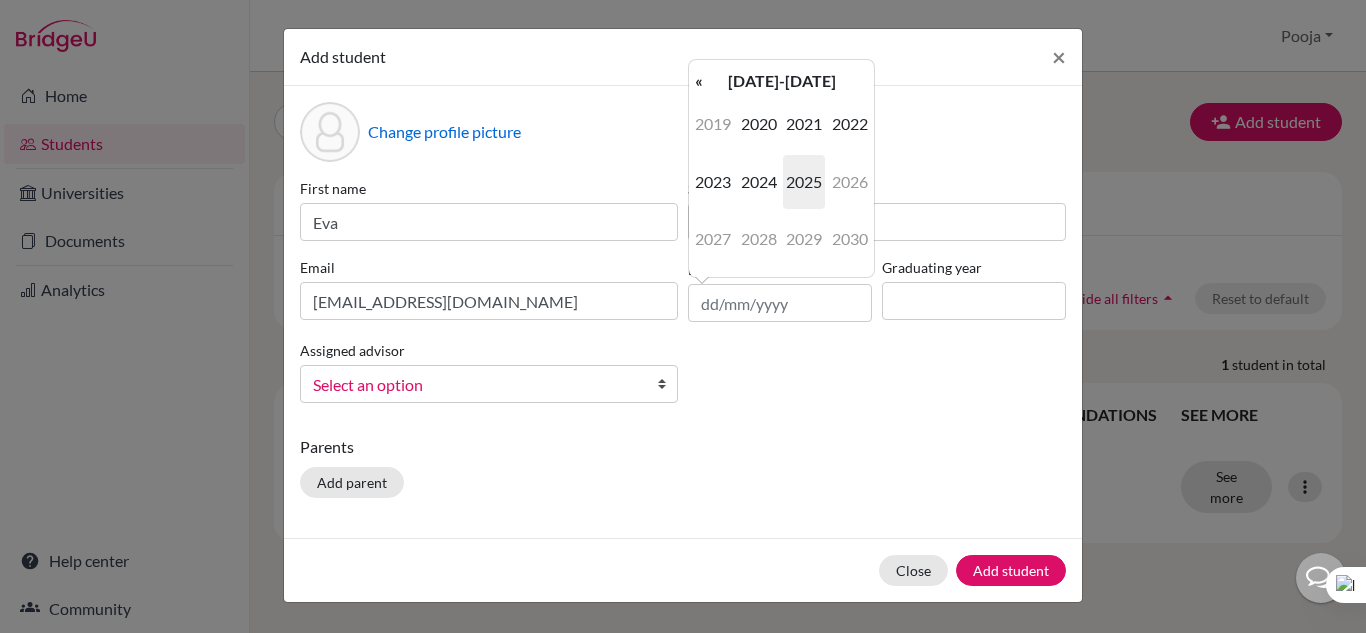 click on "[DATE]-[DATE]" at bounding box center [781, 81] 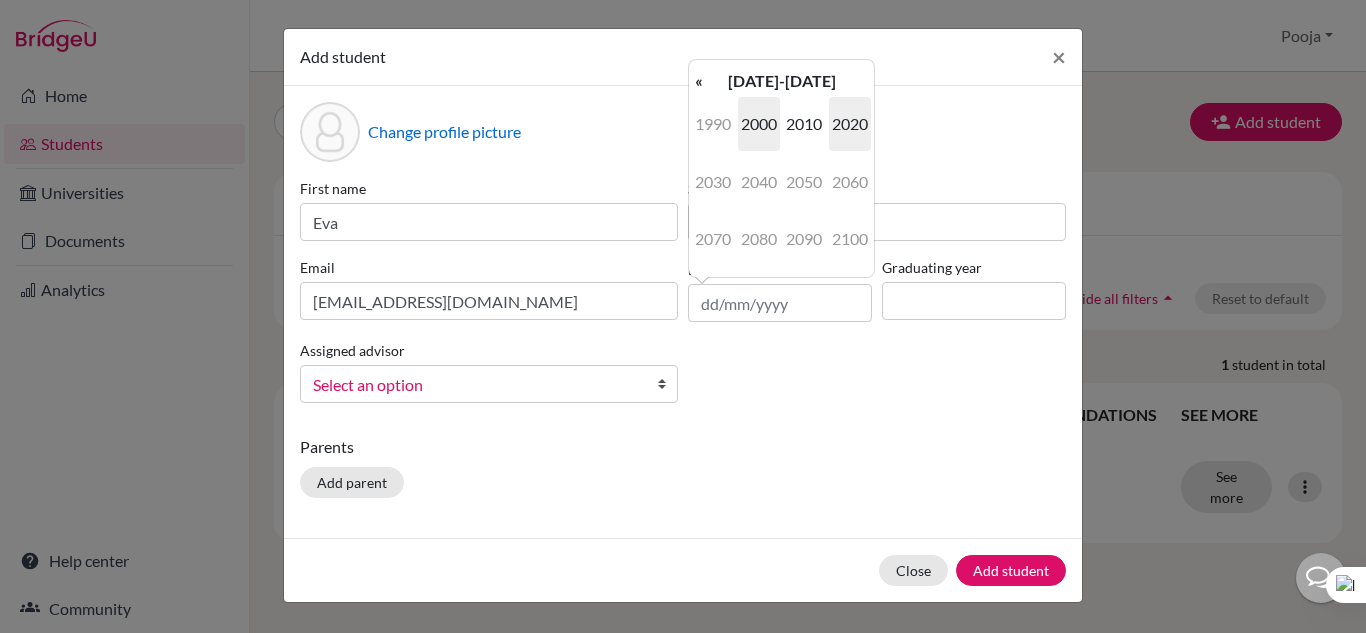 click on "2000" at bounding box center [759, 124] 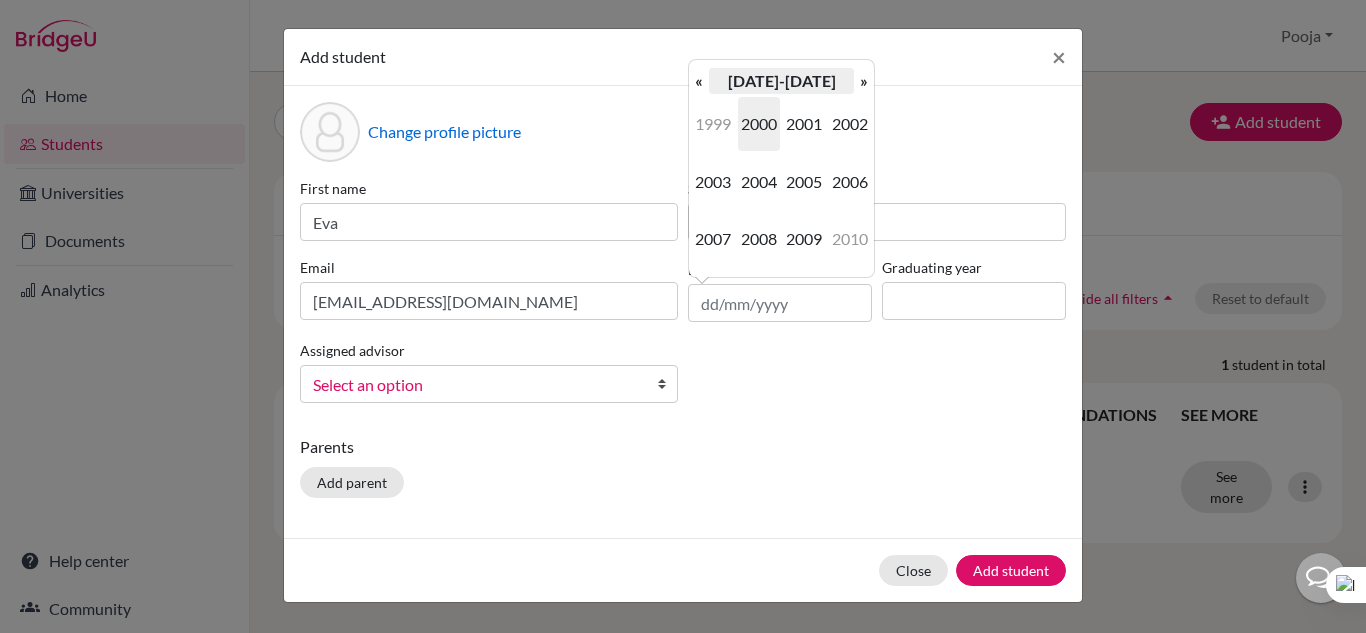 click on "[DATE]-[DATE]" at bounding box center (781, 81) 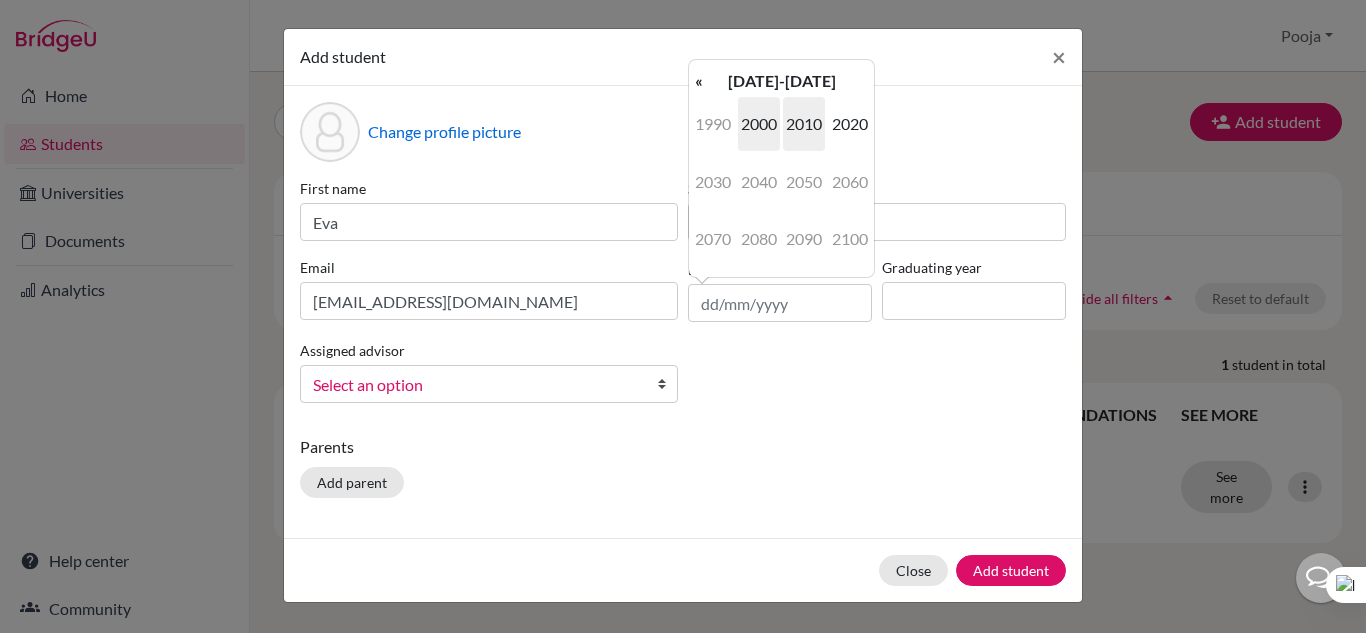 click on "2010" at bounding box center [804, 124] 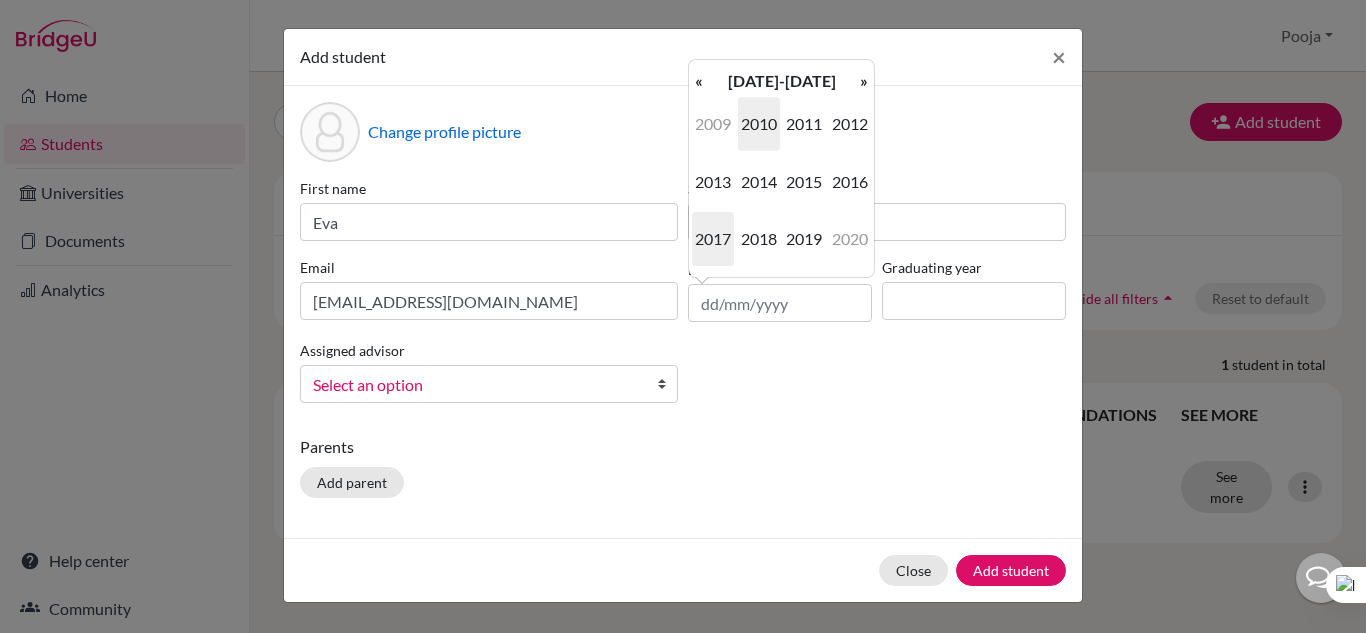 click on "2017" at bounding box center (713, 239) 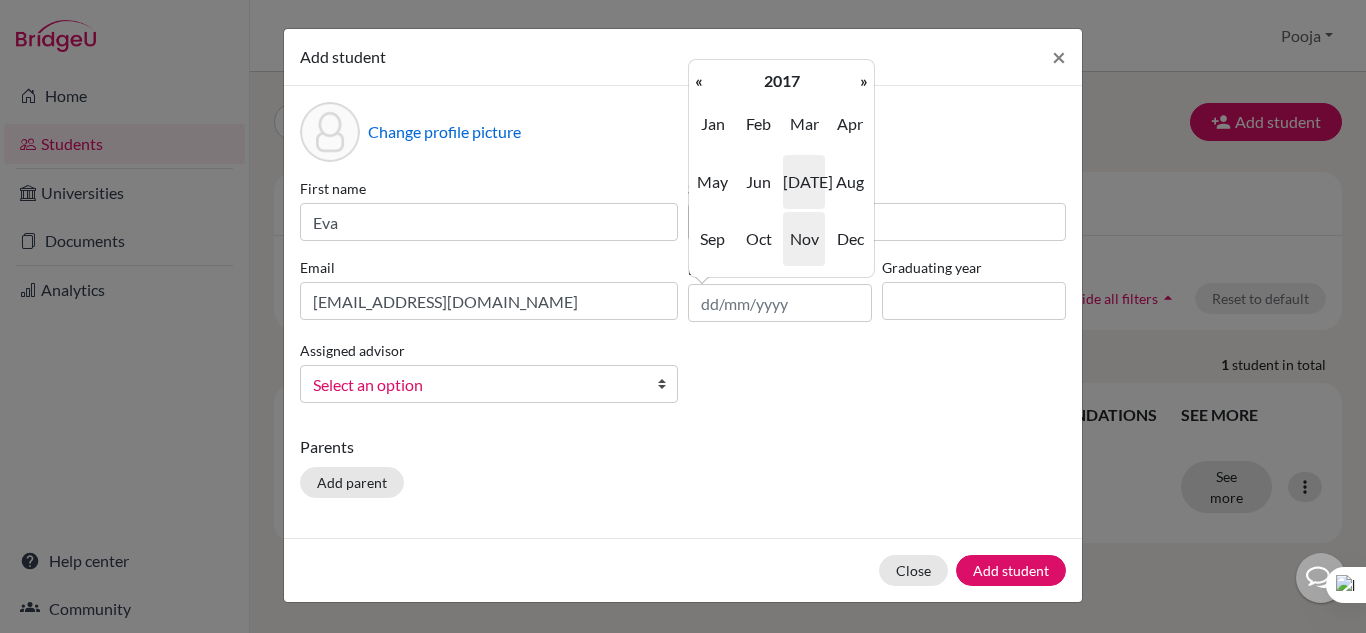 click on "Nov" at bounding box center [804, 239] 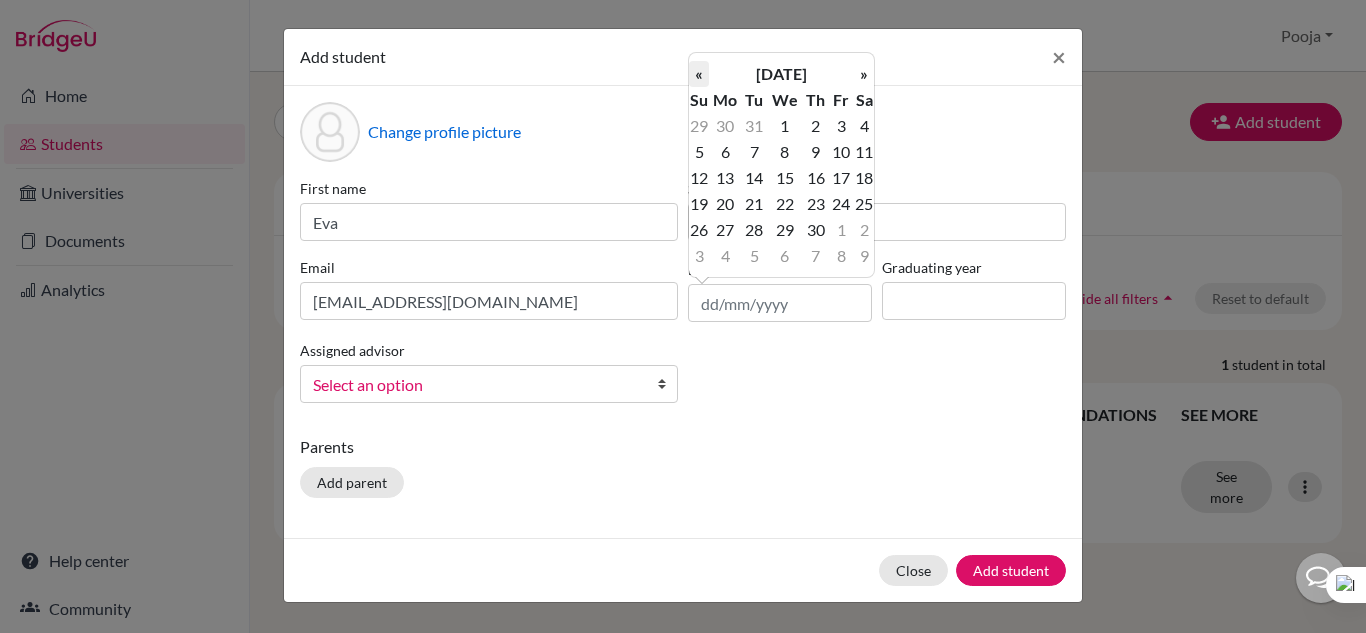 click on "«" at bounding box center [699, 74] 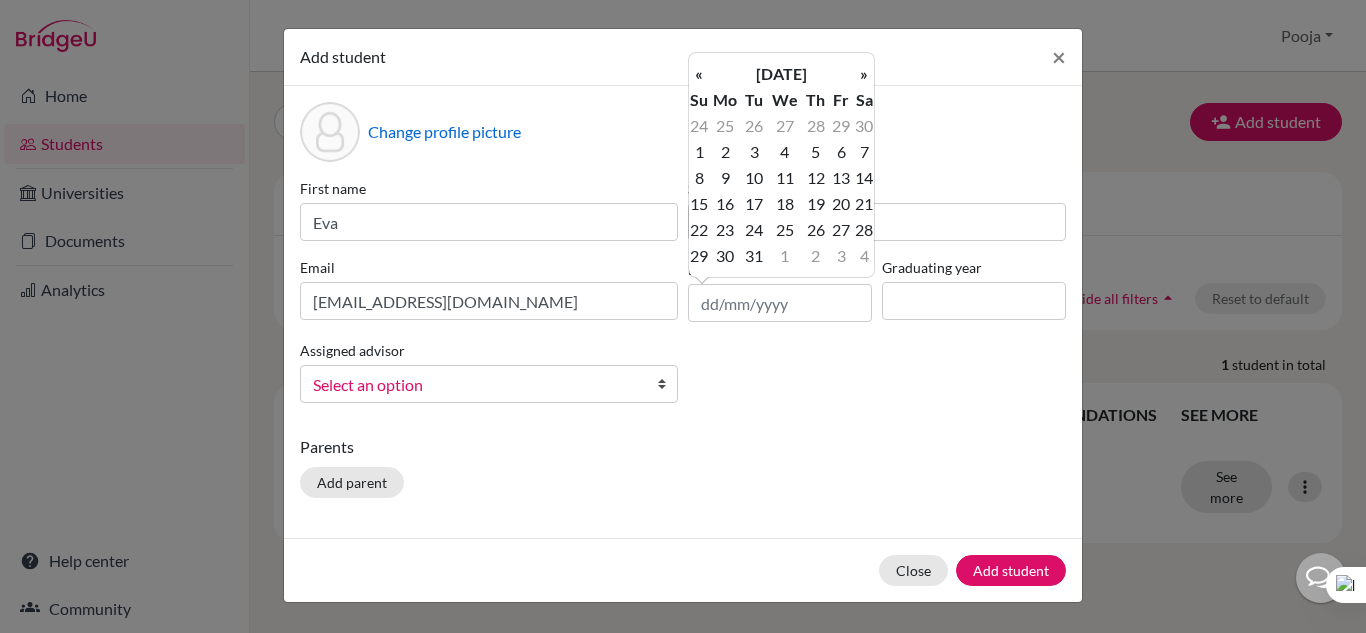 click on "«" at bounding box center [699, 74] 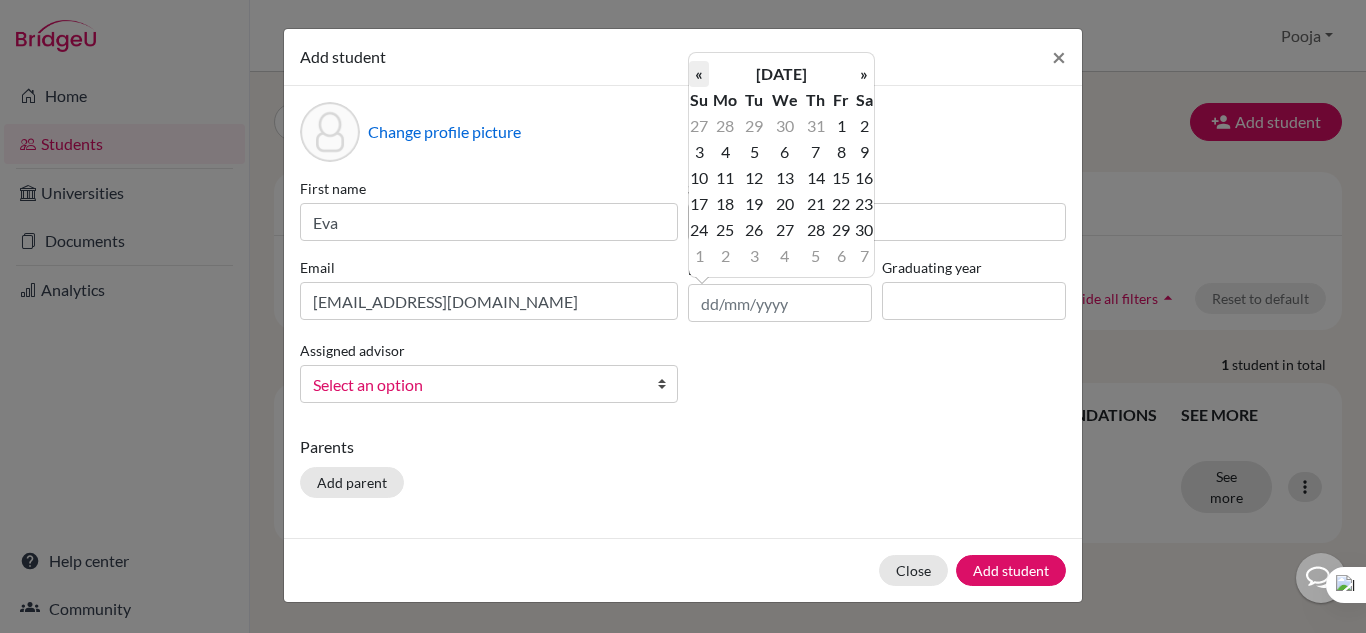 click on "«" at bounding box center [699, 74] 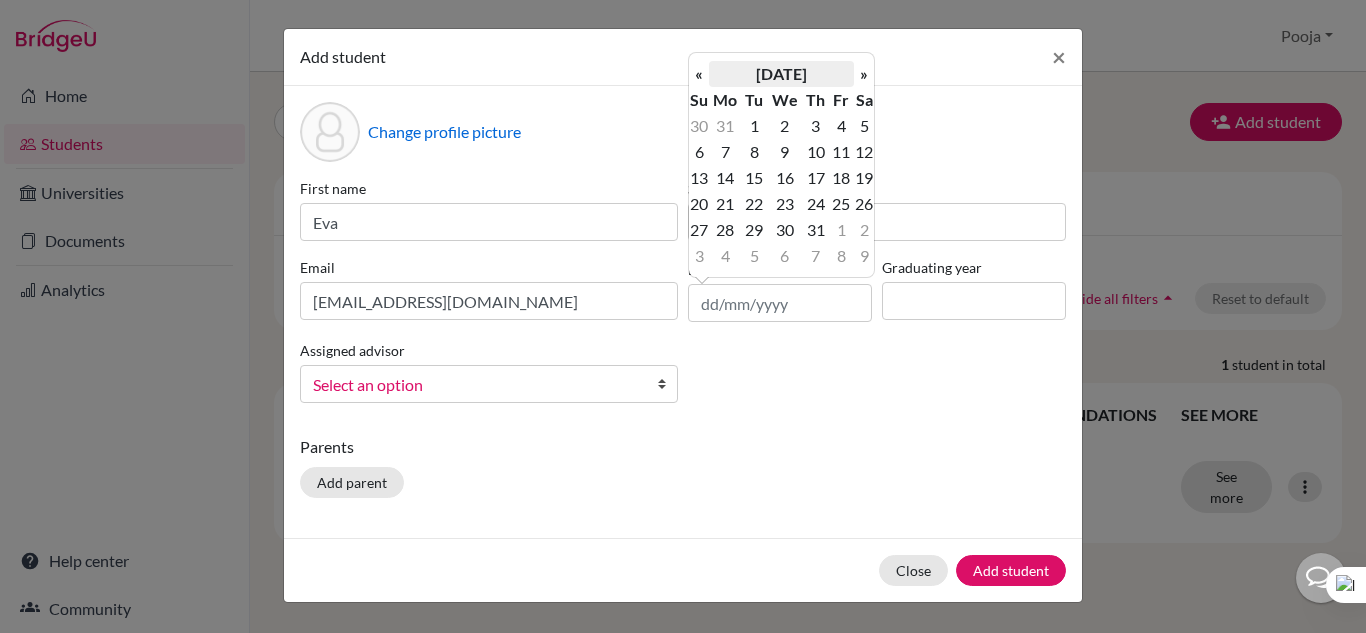 click on "[DATE]" at bounding box center (781, 74) 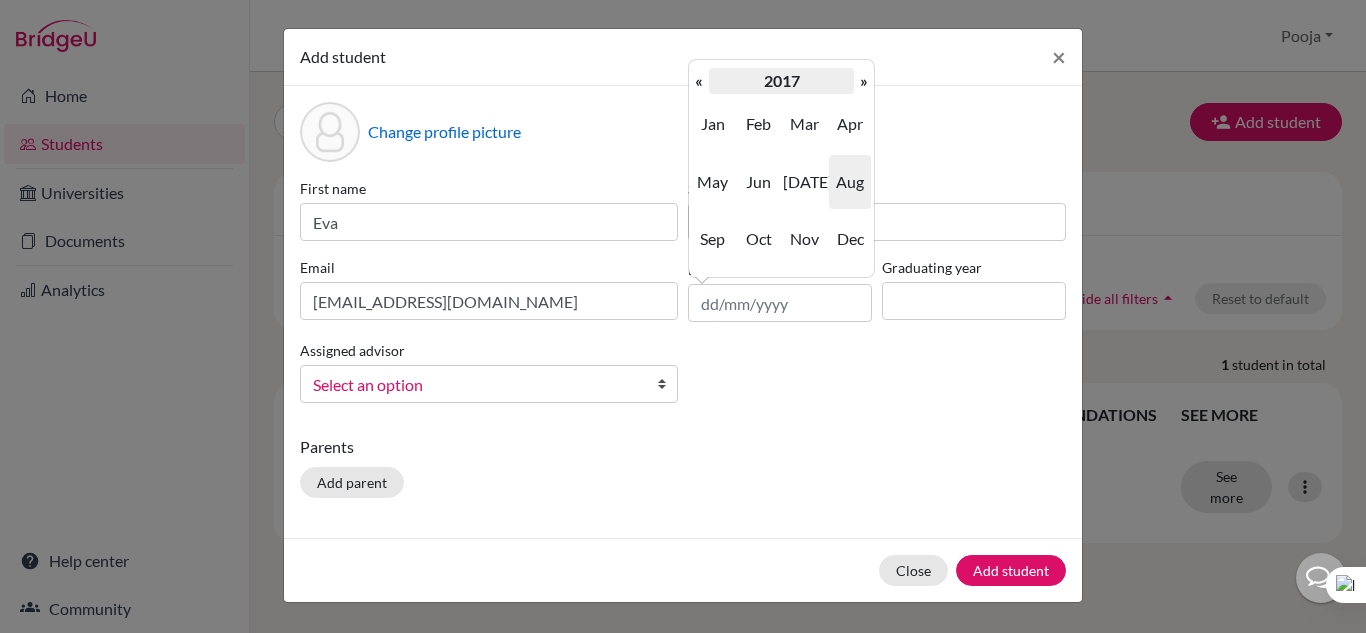 click on "2017" at bounding box center [781, 81] 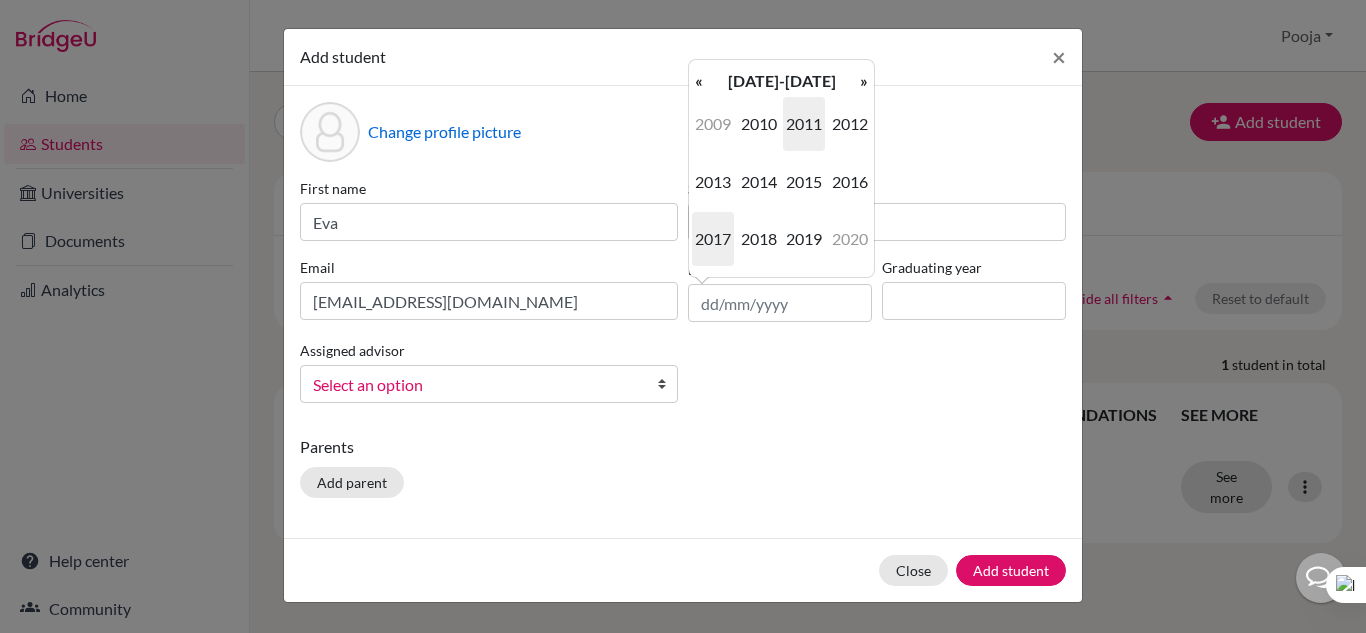click on "2011" at bounding box center [804, 124] 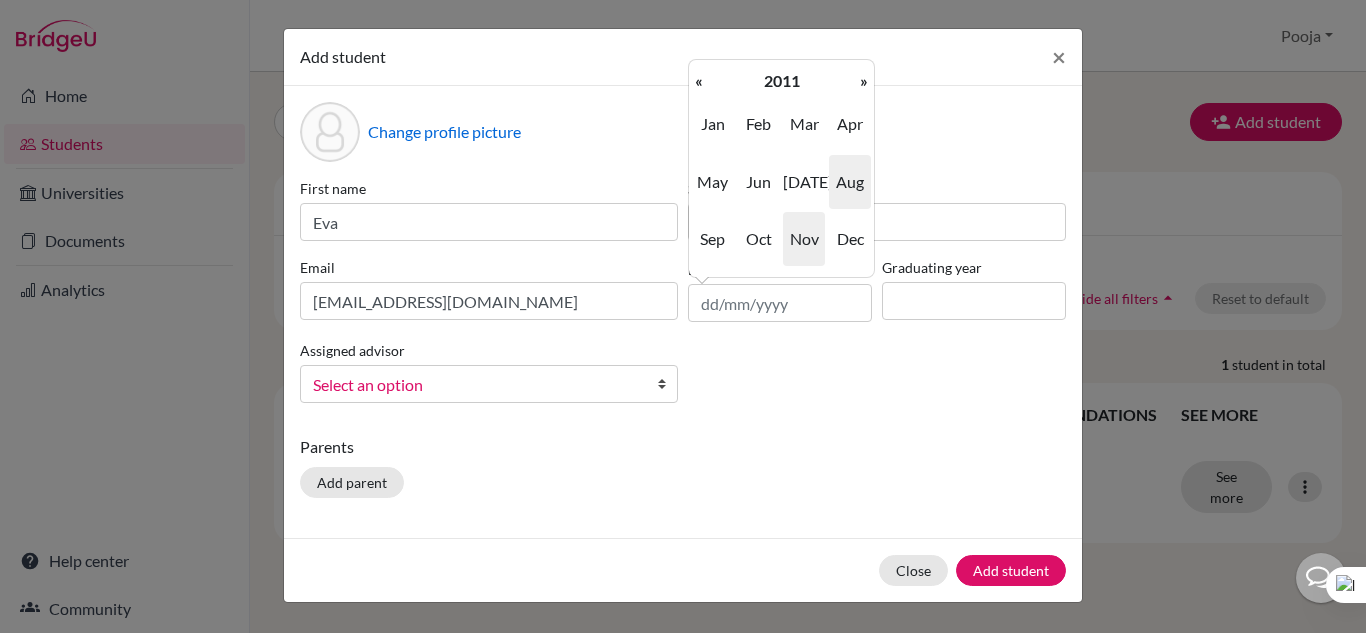 click on "Nov" at bounding box center [804, 239] 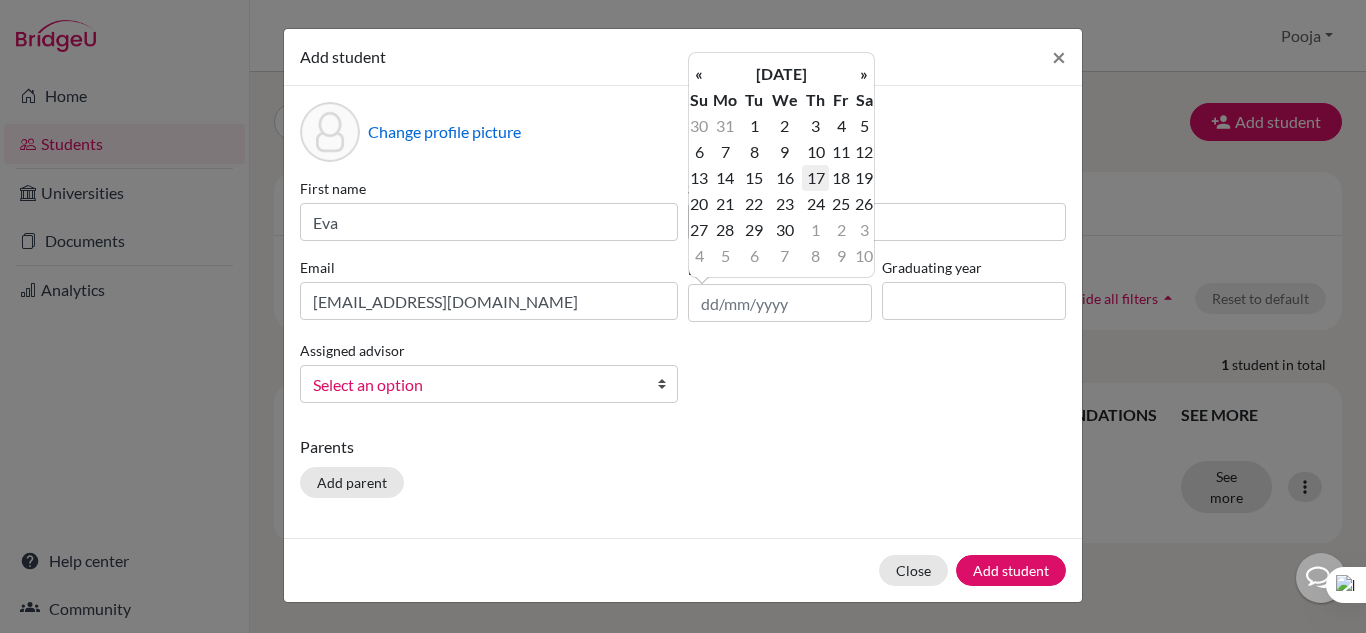 click on "17" at bounding box center [815, 178] 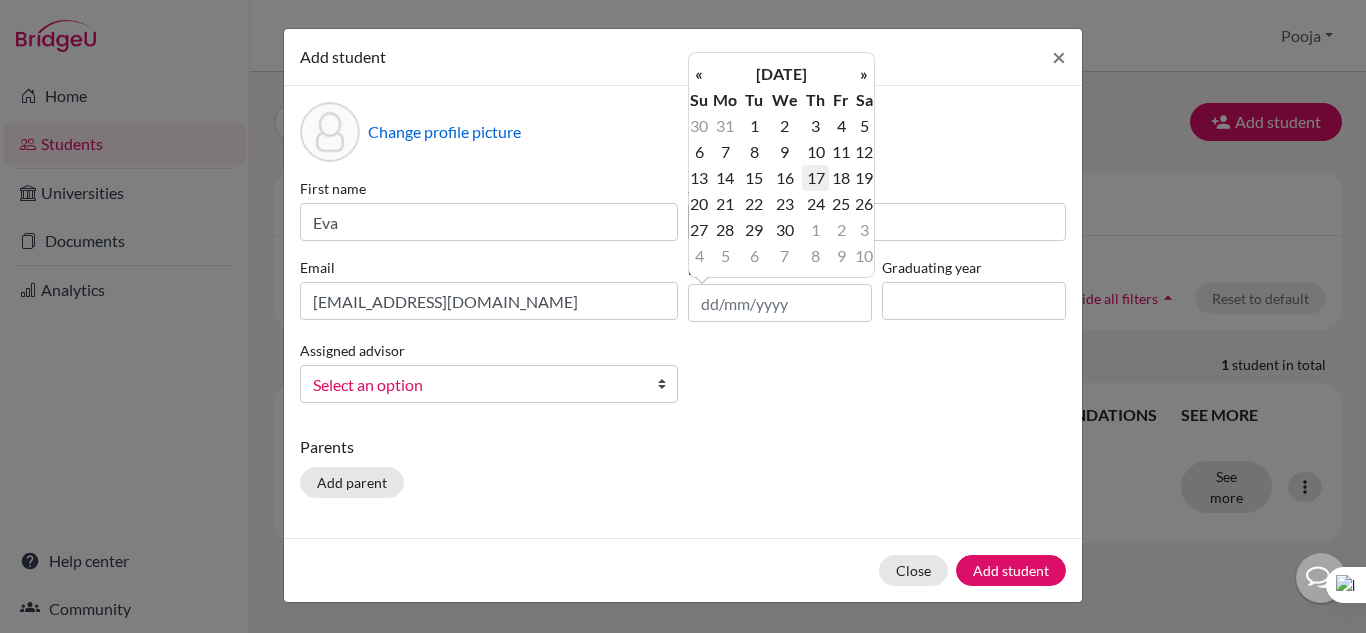 type on "[DATE]" 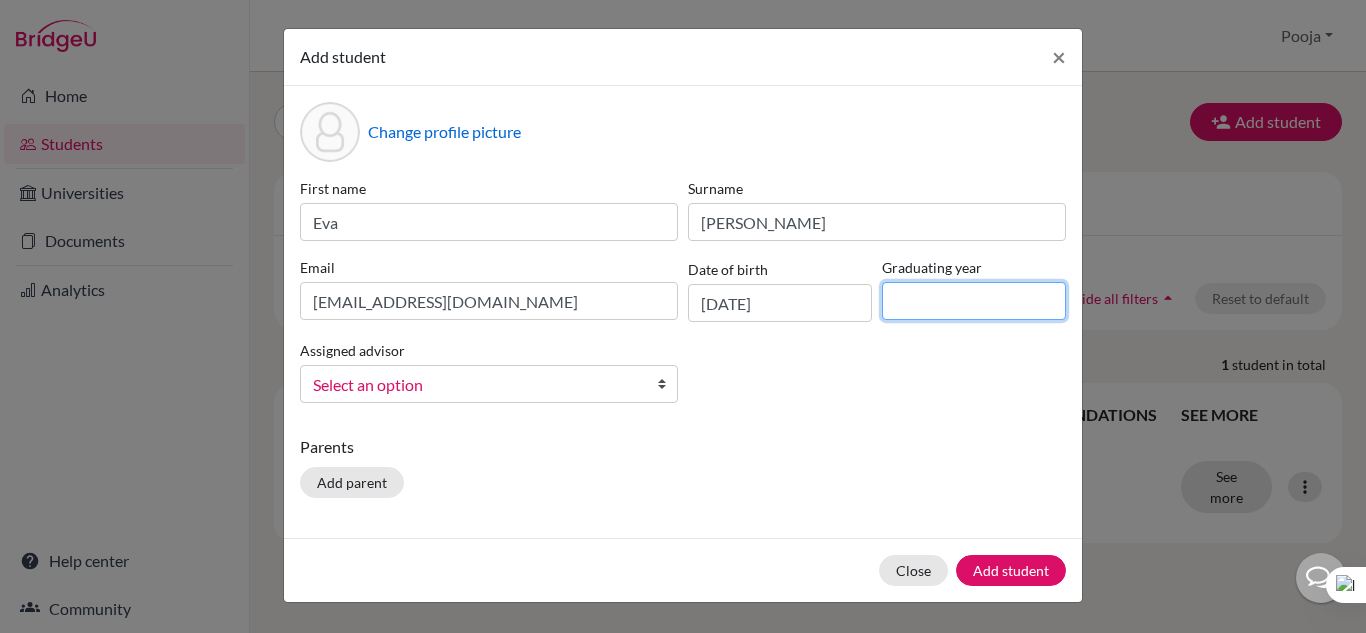 click at bounding box center (974, 301) 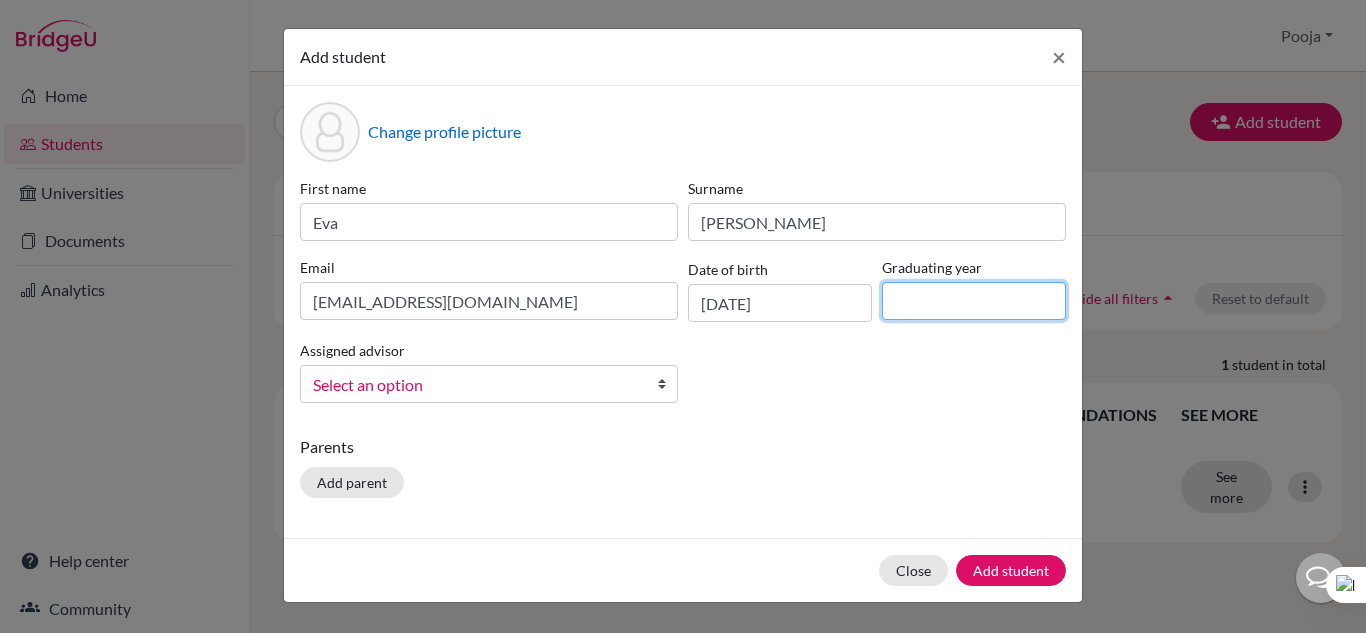 type on "2027" 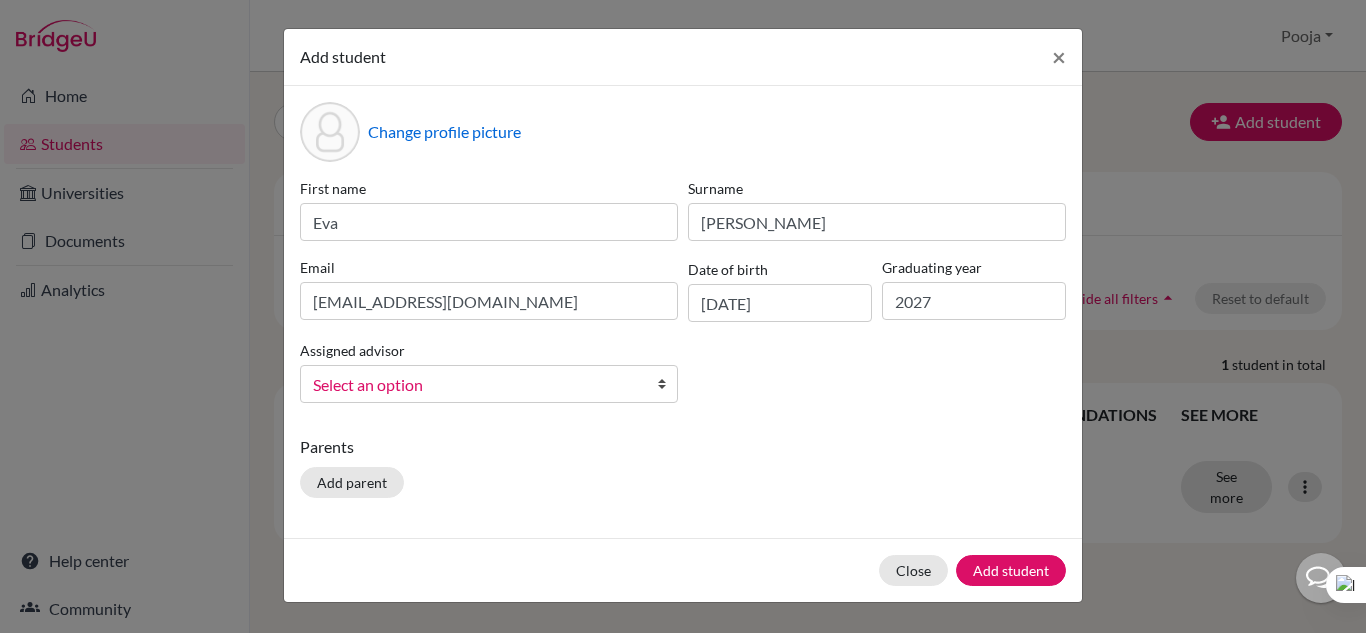 click on "Select an option" at bounding box center (476, 385) 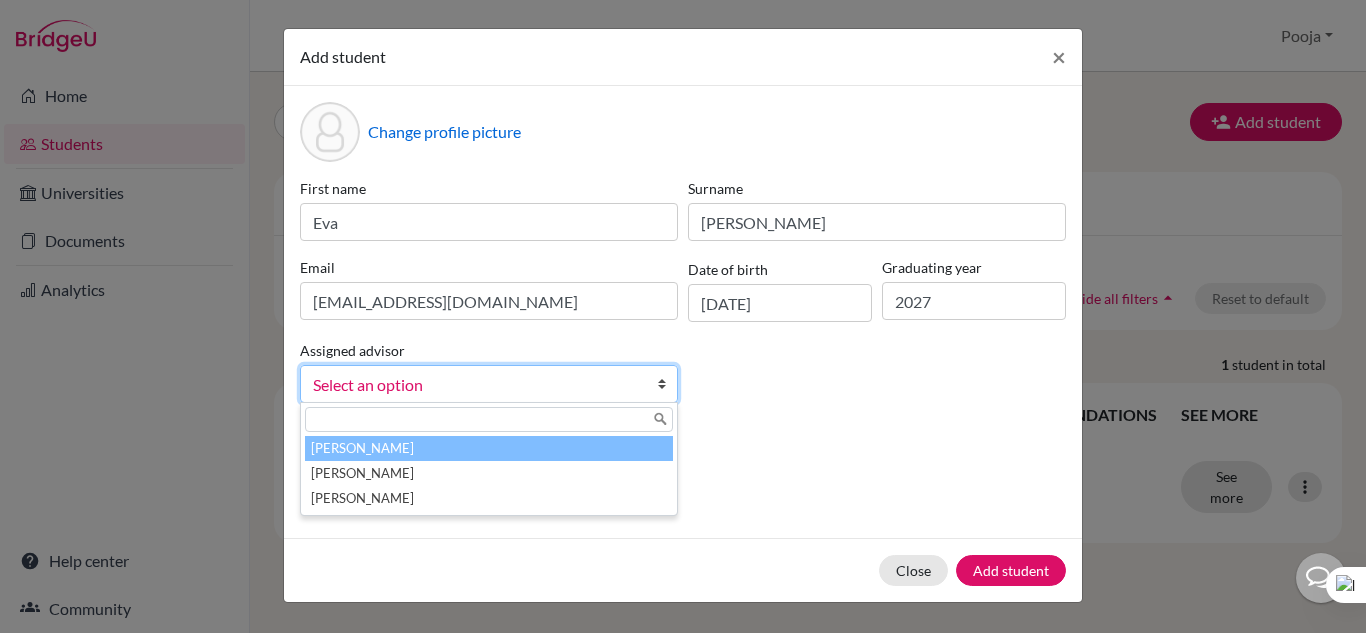 click on "[PERSON_NAME]" at bounding box center (489, 448) 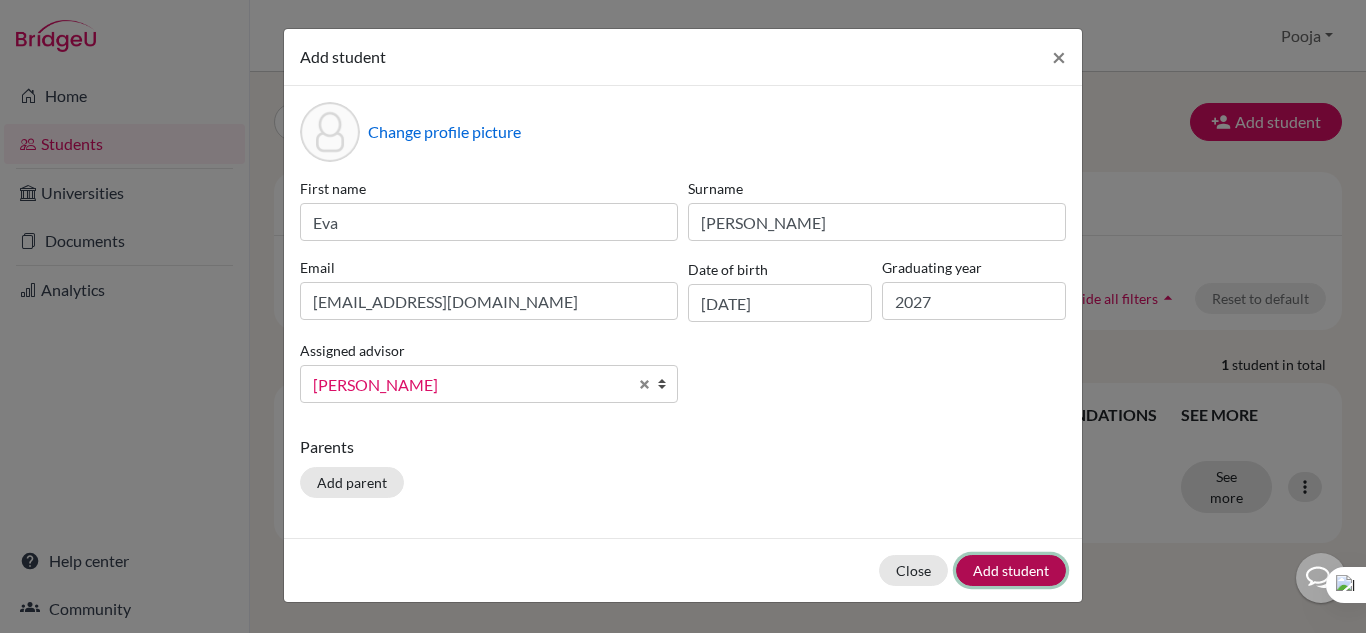 click on "Add student" at bounding box center (1011, 570) 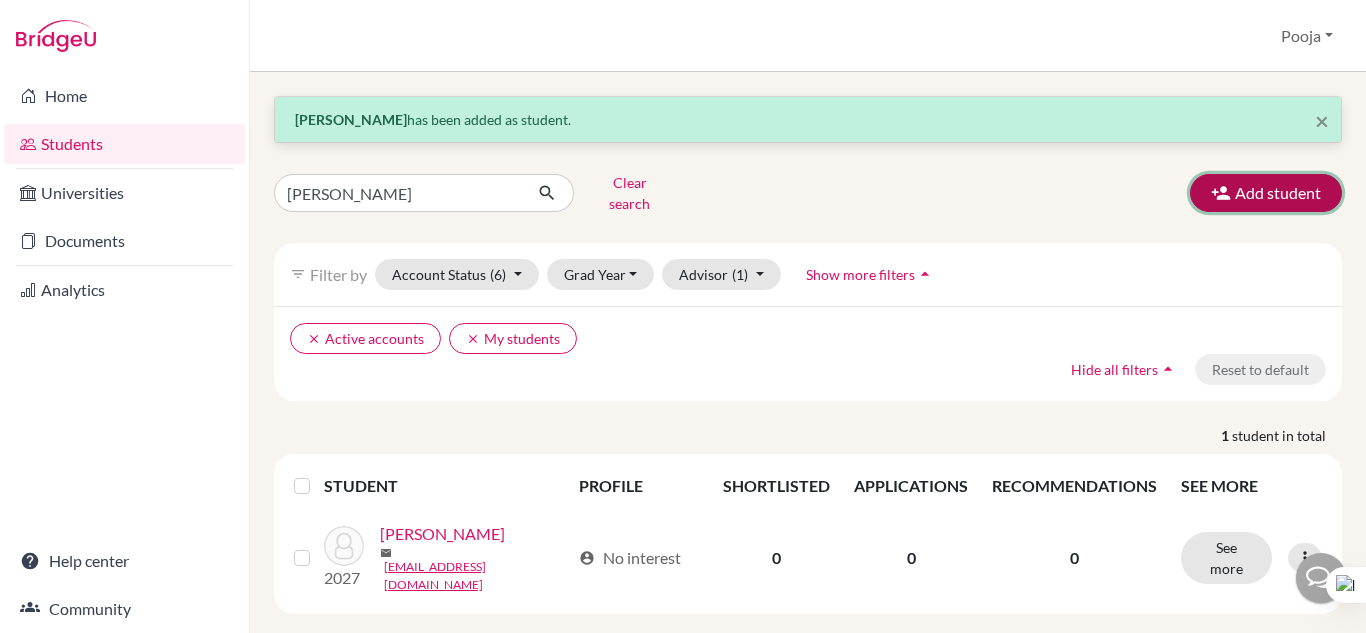 click on "Add student" at bounding box center [1266, 193] 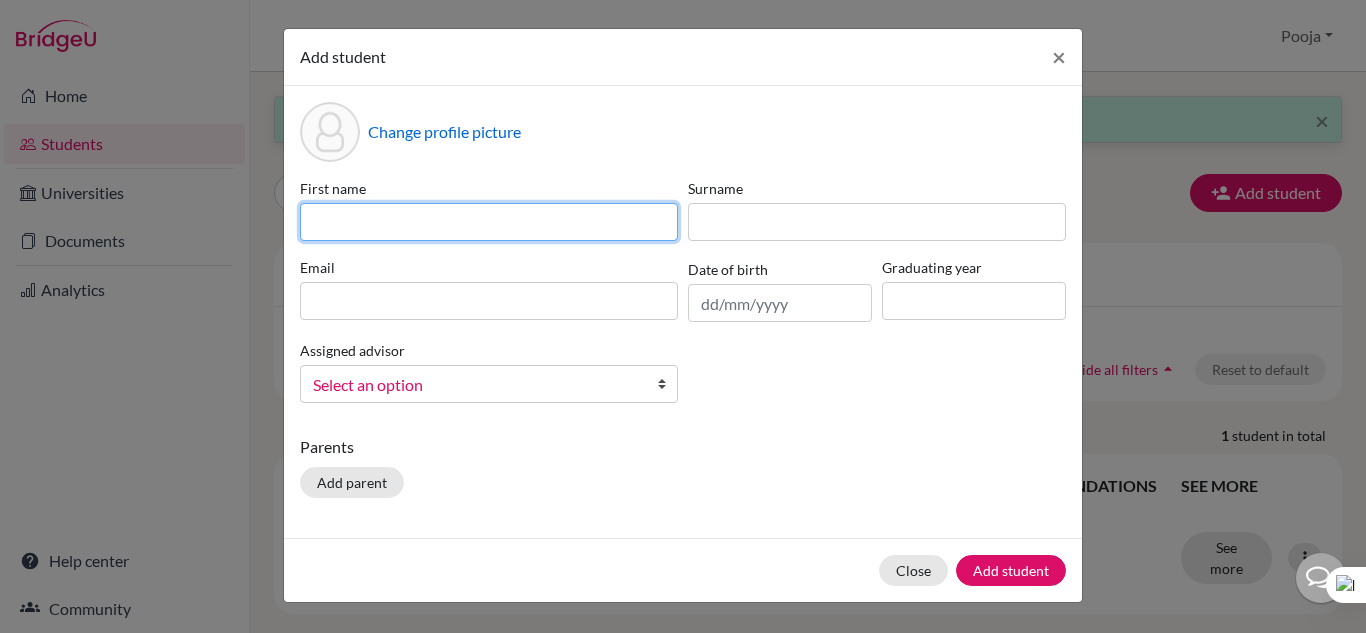 click at bounding box center [489, 222] 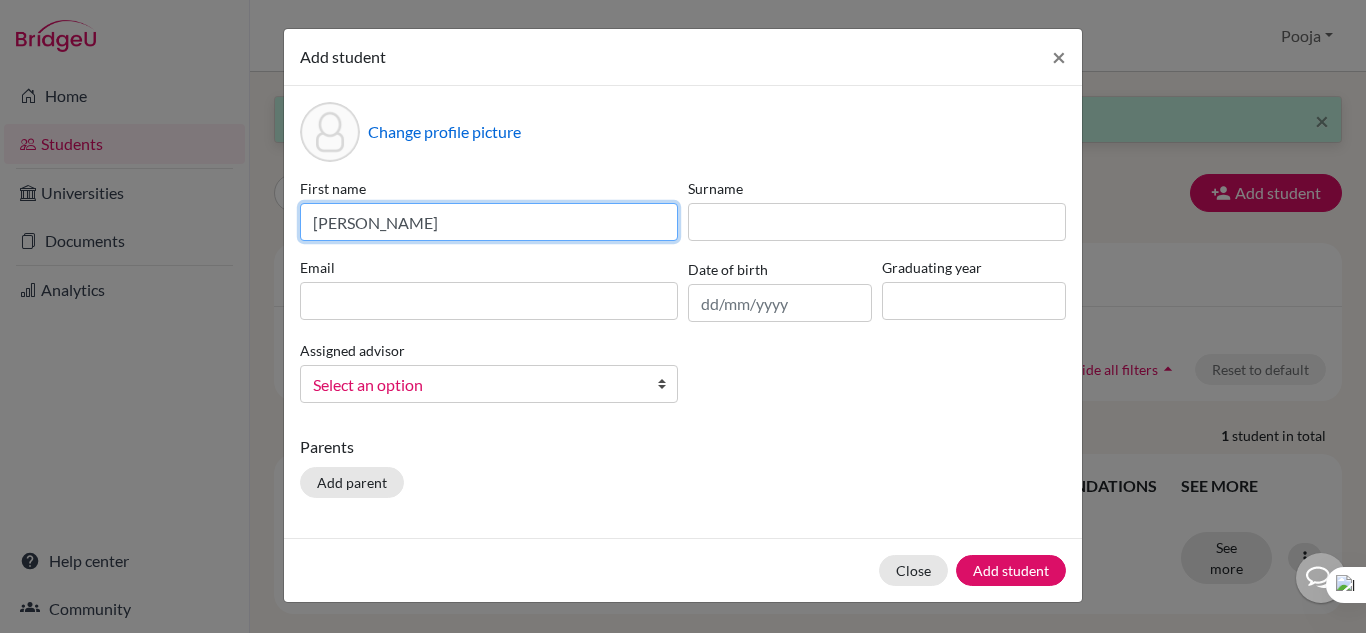 type on "[PERSON_NAME]" 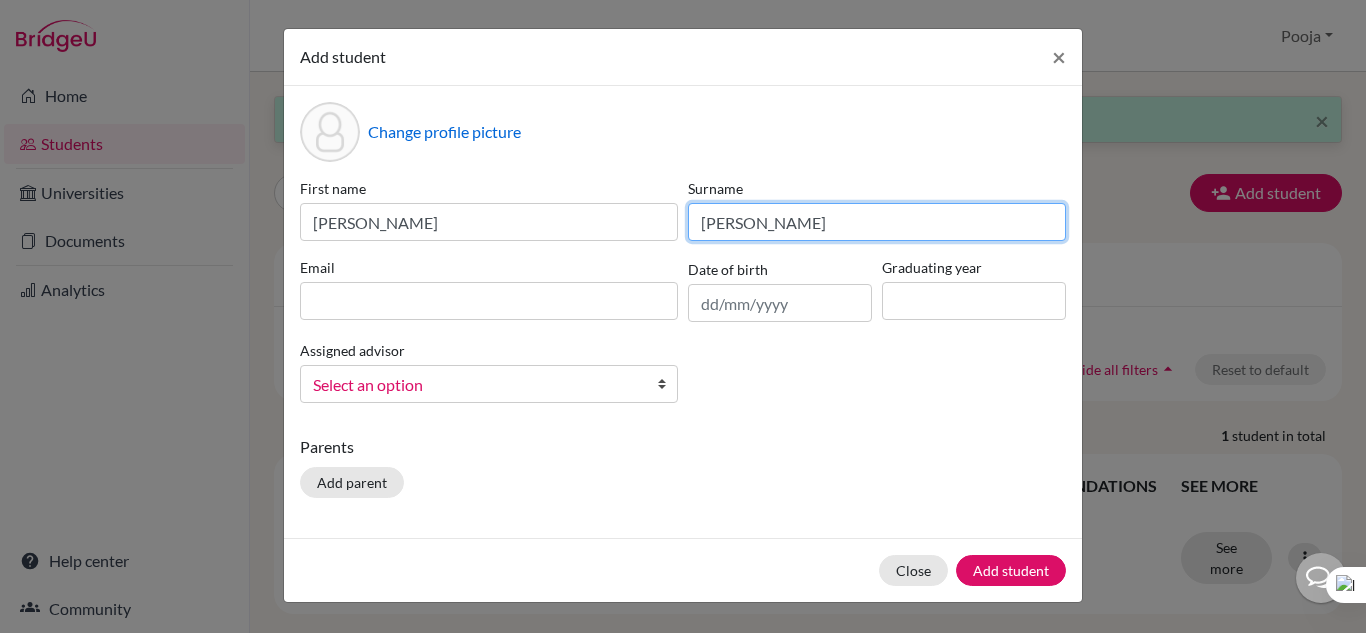 type on "[PERSON_NAME]" 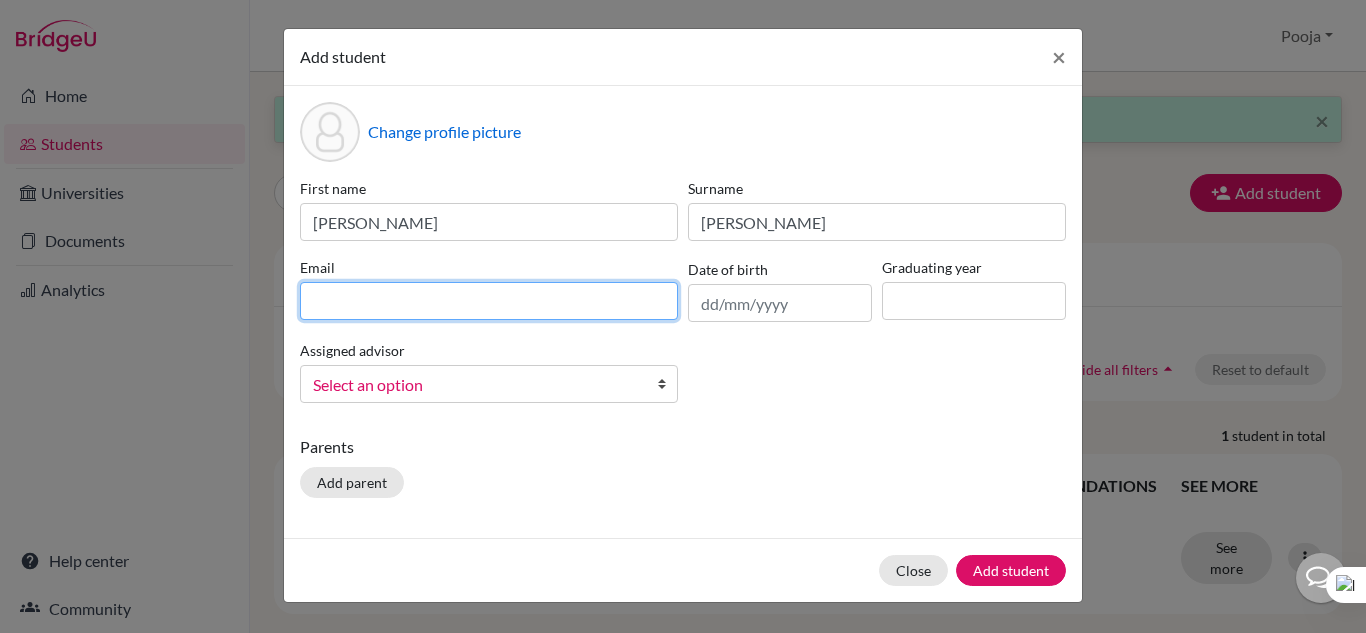 click at bounding box center [489, 301] 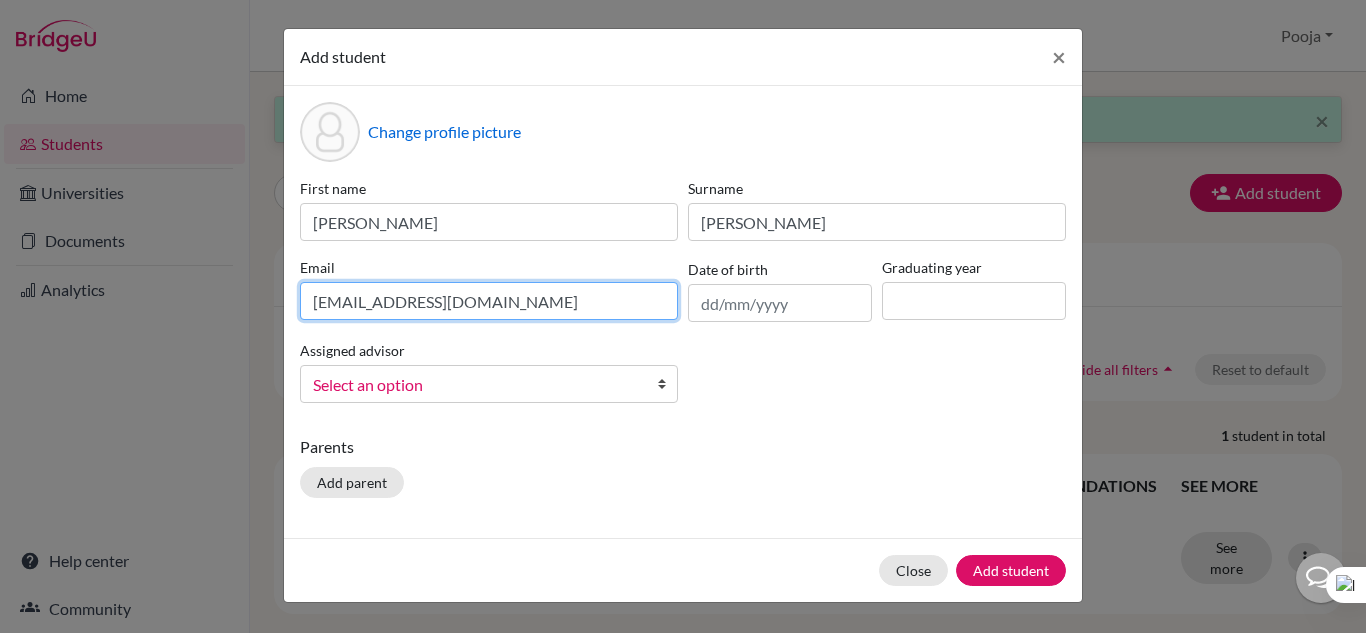 type on "[EMAIL_ADDRESS][DOMAIN_NAME]" 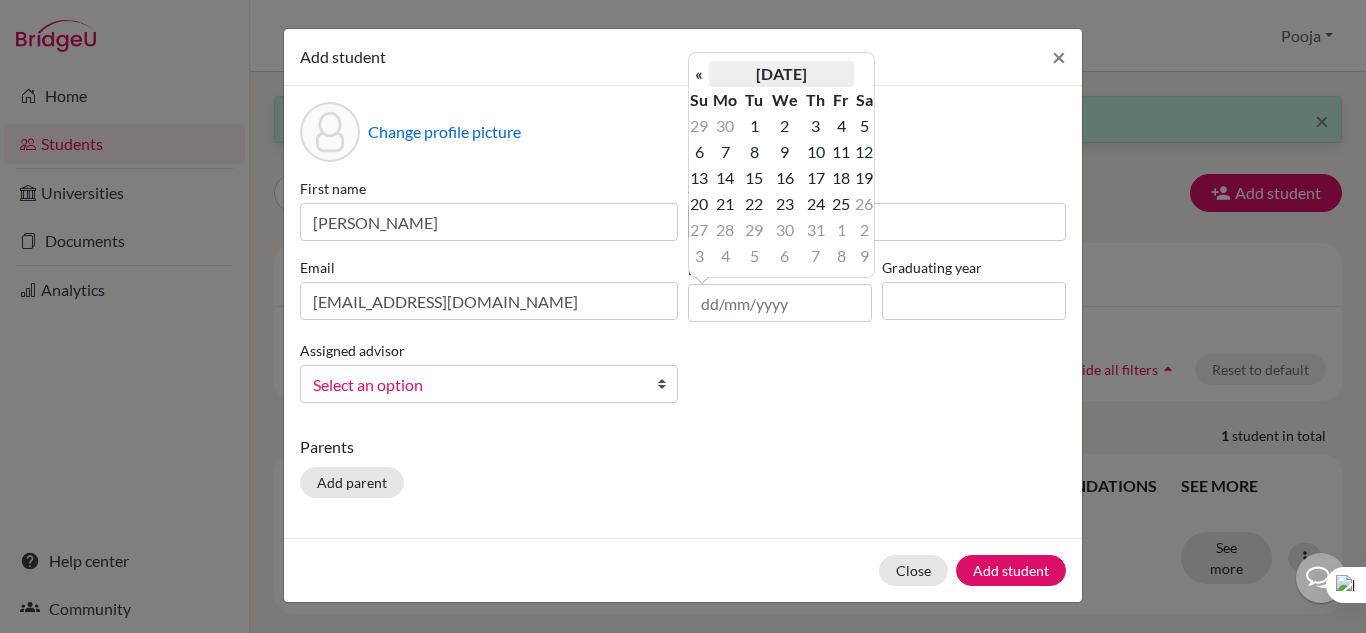 click on "[DATE]" at bounding box center [781, 74] 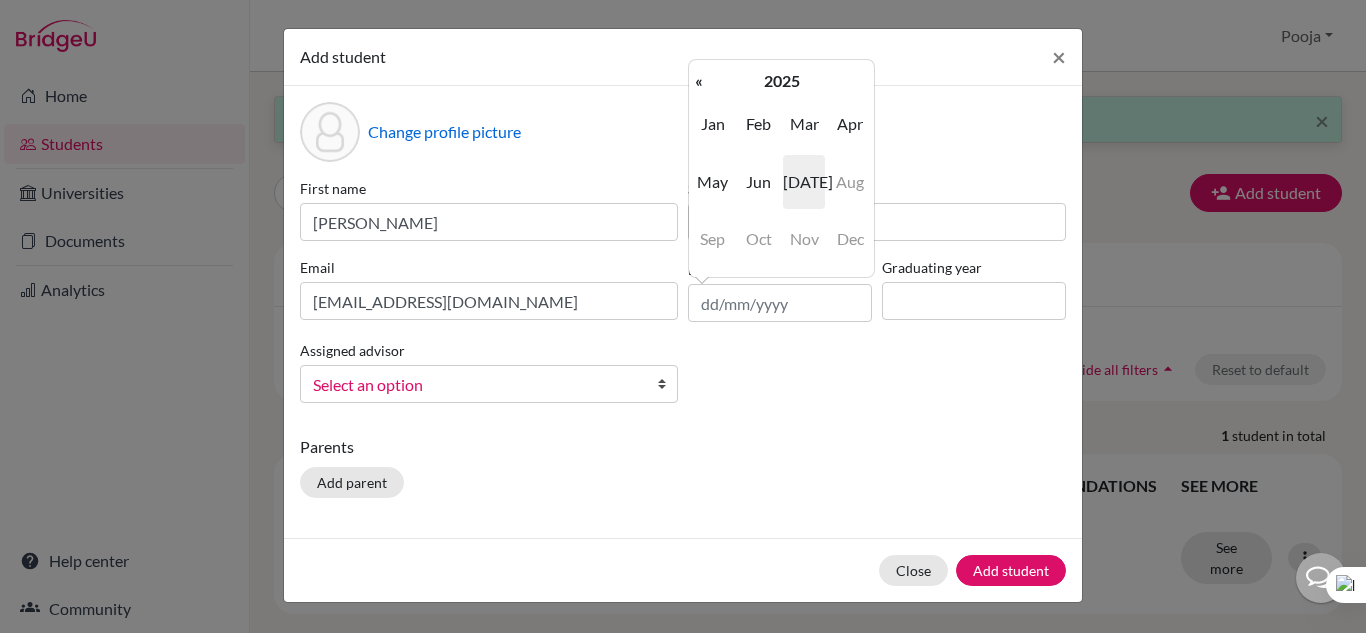 click on "2025" at bounding box center [781, 81] 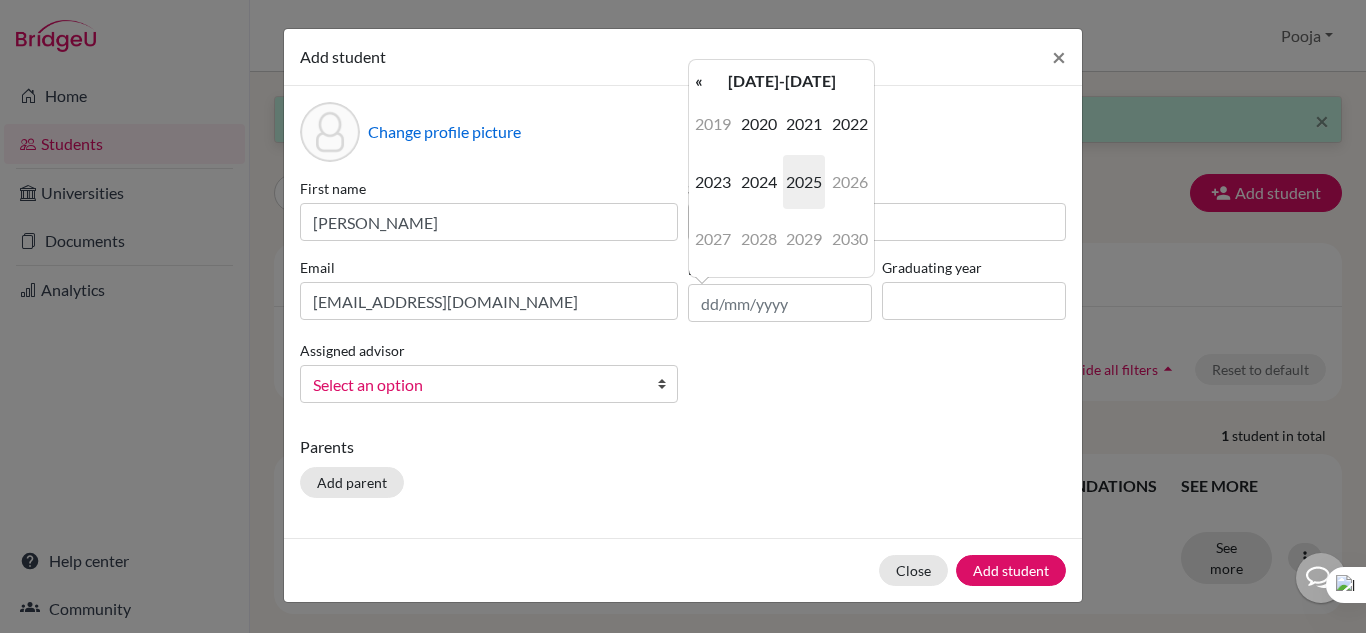 click on "[DATE]-[DATE]" at bounding box center (781, 81) 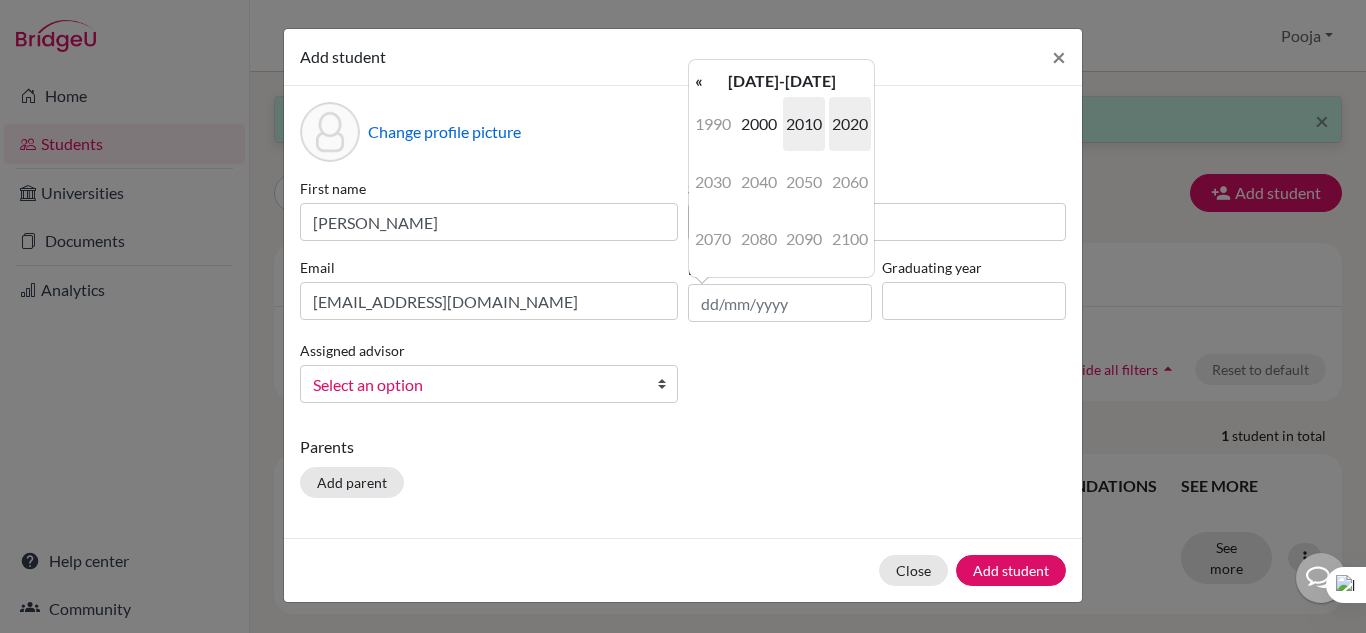 click on "2010" at bounding box center (804, 124) 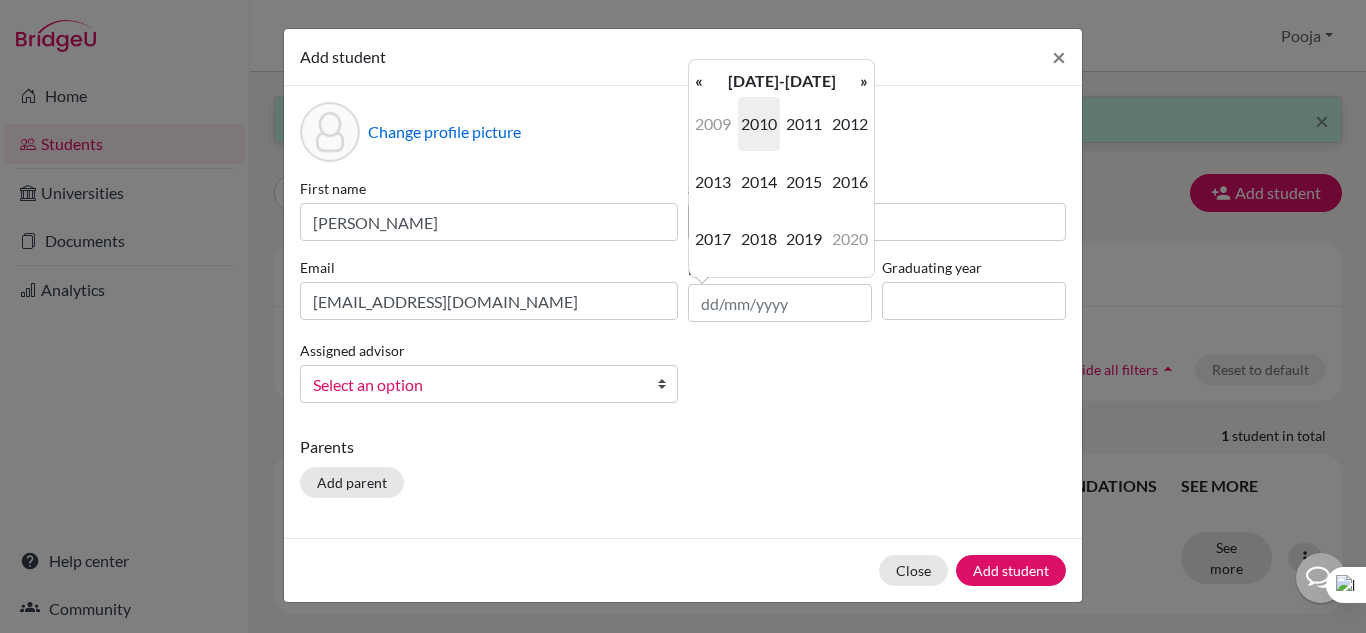 click on "2010" at bounding box center (759, 124) 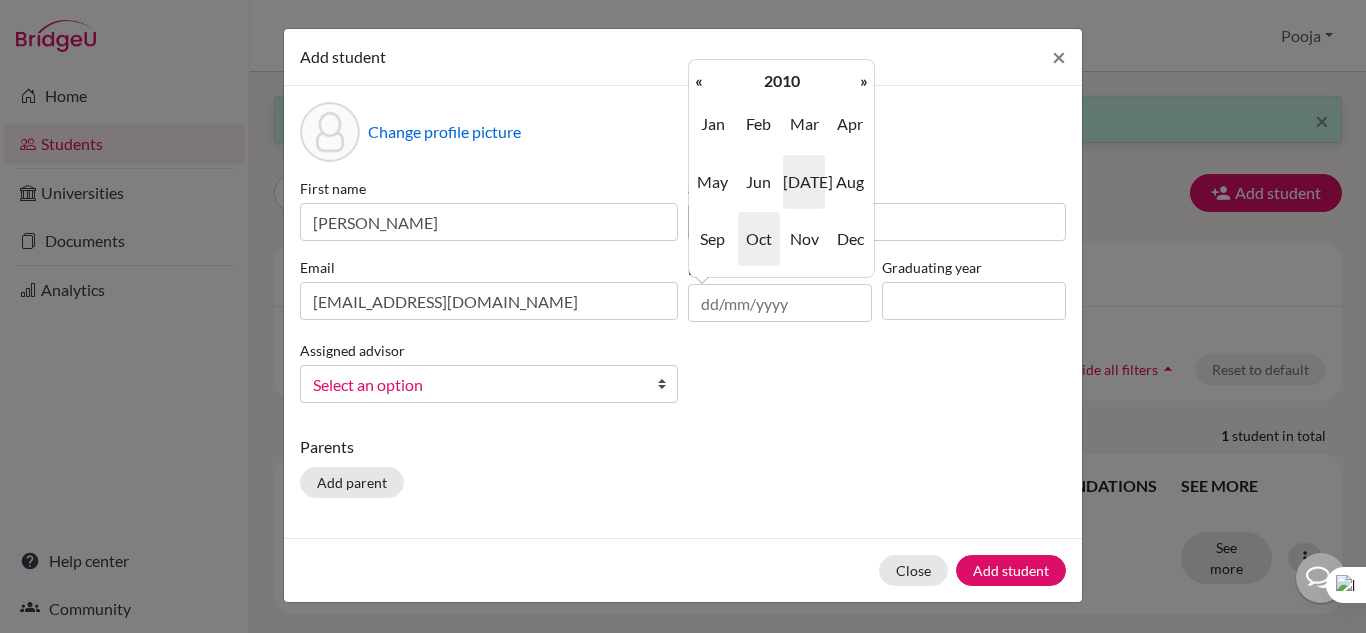 click on "Oct" at bounding box center (759, 239) 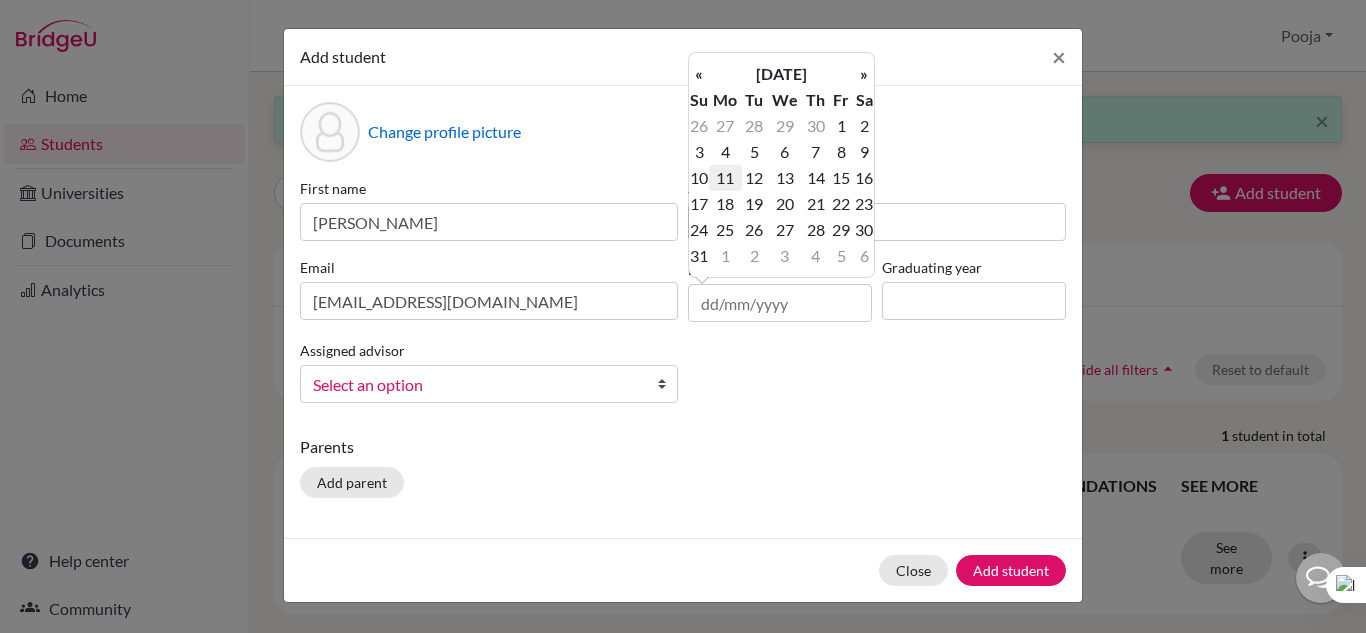 click on "11" at bounding box center (725, 178) 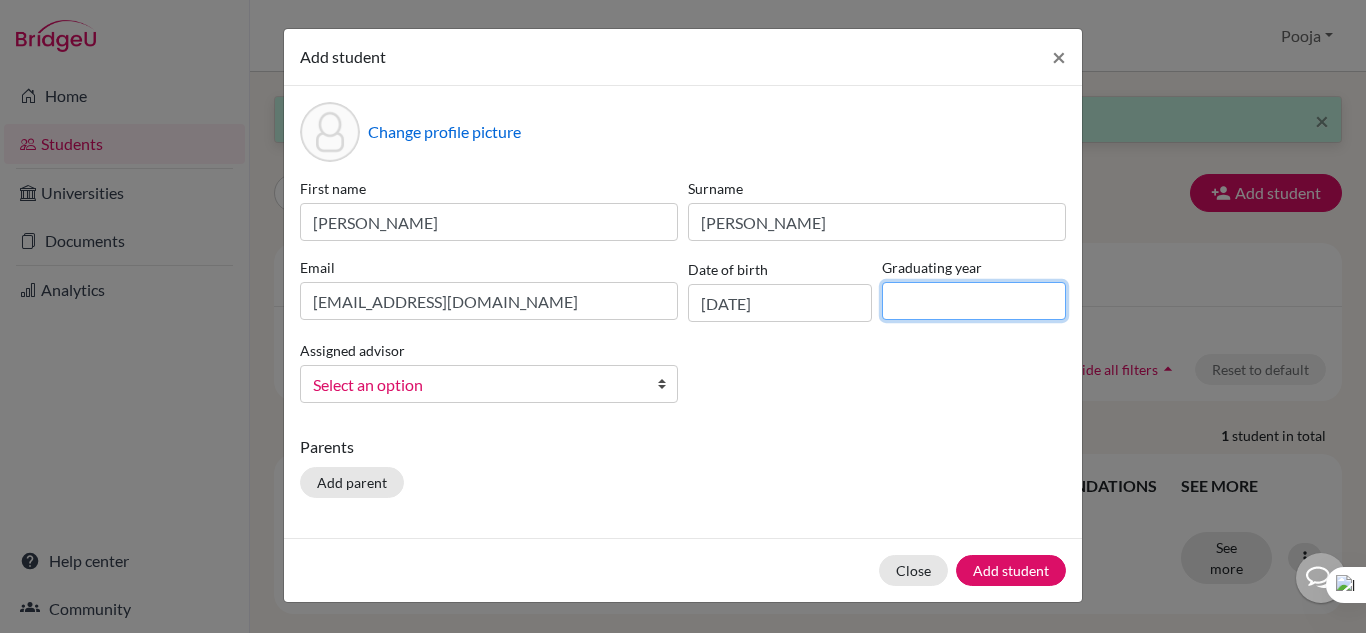 click at bounding box center [974, 301] 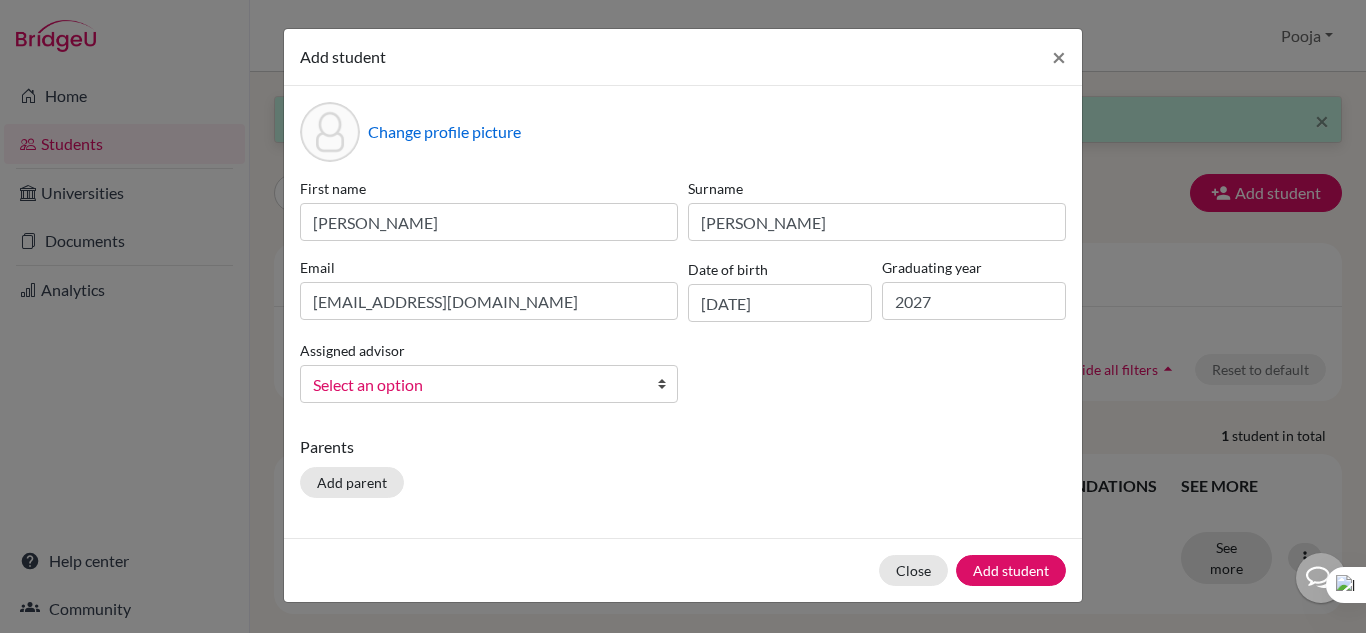 click on "Select an option" at bounding box center (476, 385) 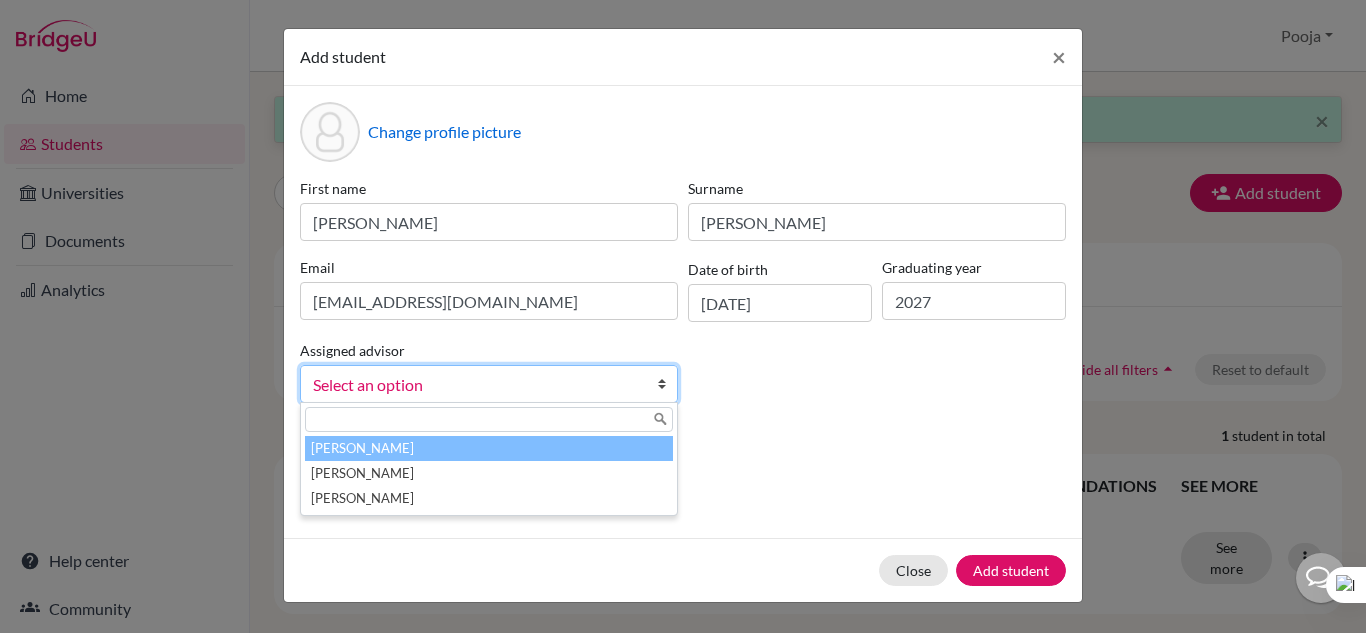 drag, startPoint x: 400, startPoint y: 446, endPoint x: 611, endPoint y: 446, distance: 211 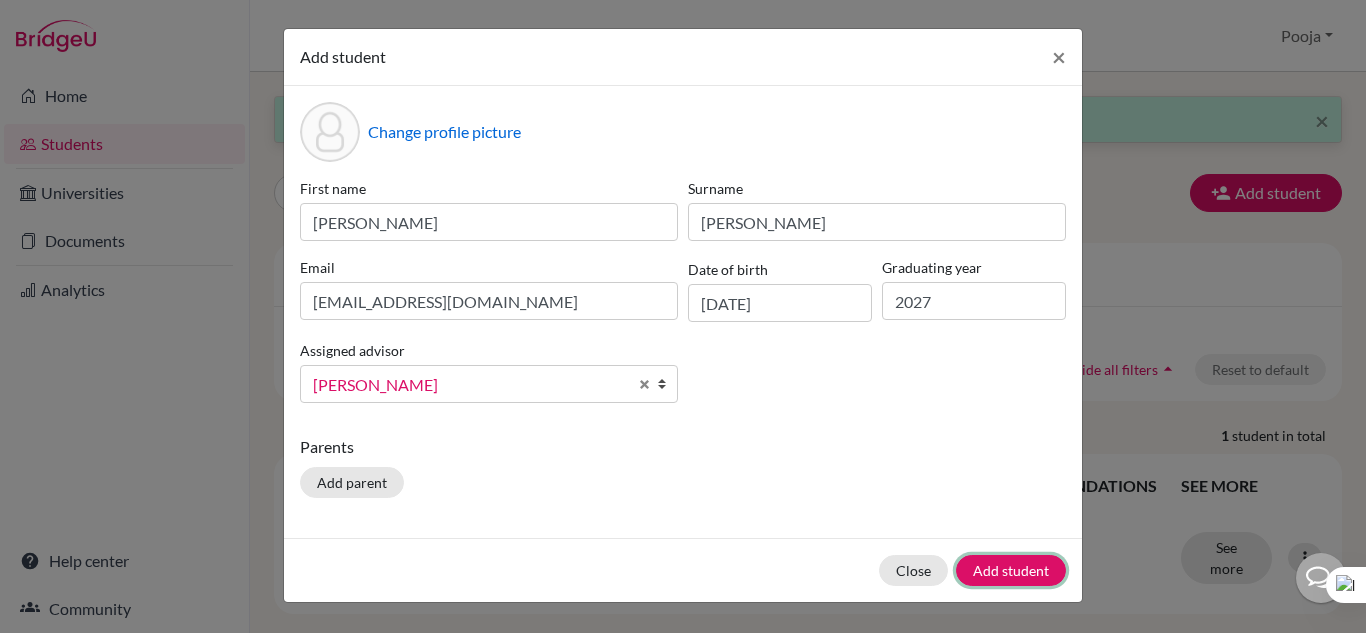 click on "Add student" at bounding box center [1011, 570] 